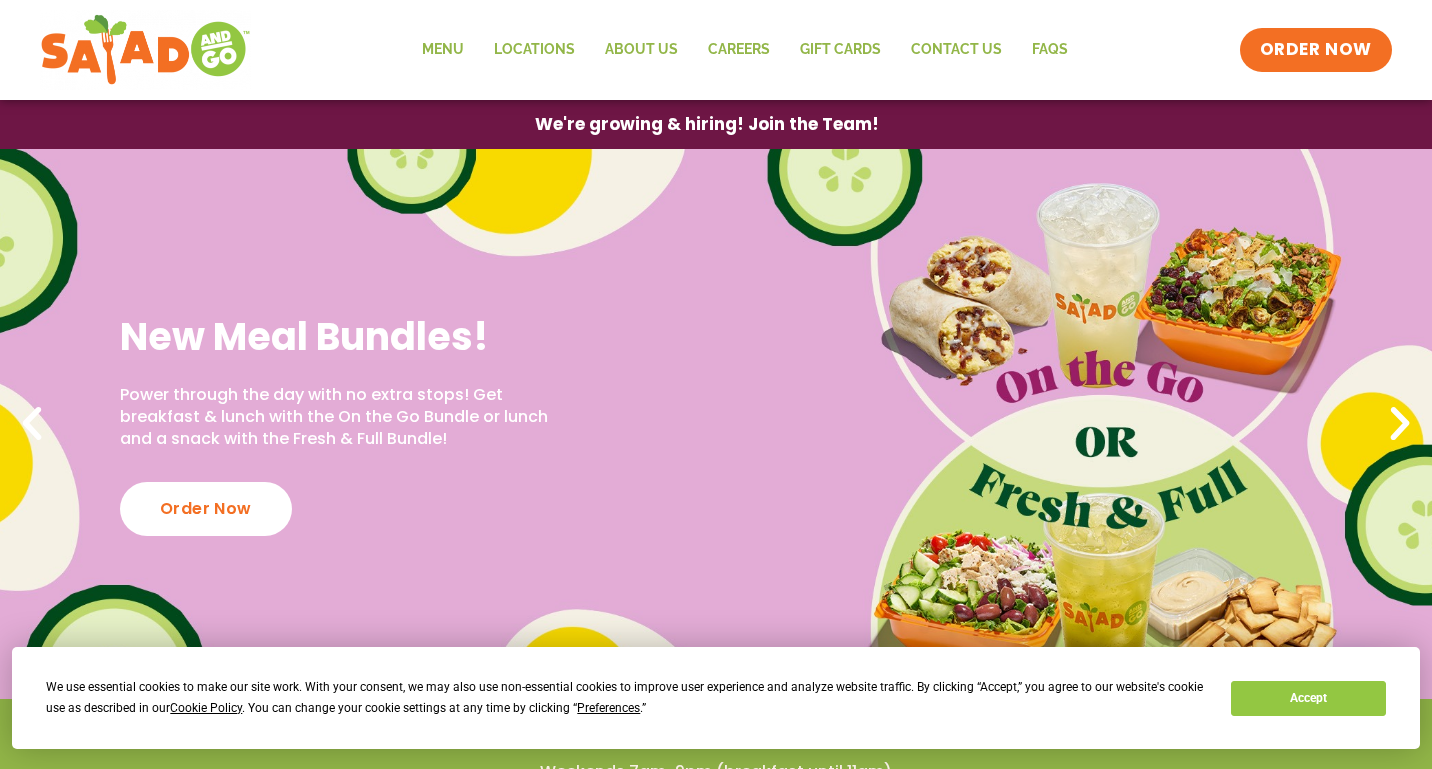 scroll, scrollTop: 0, scrollLeft: 0, axis: both 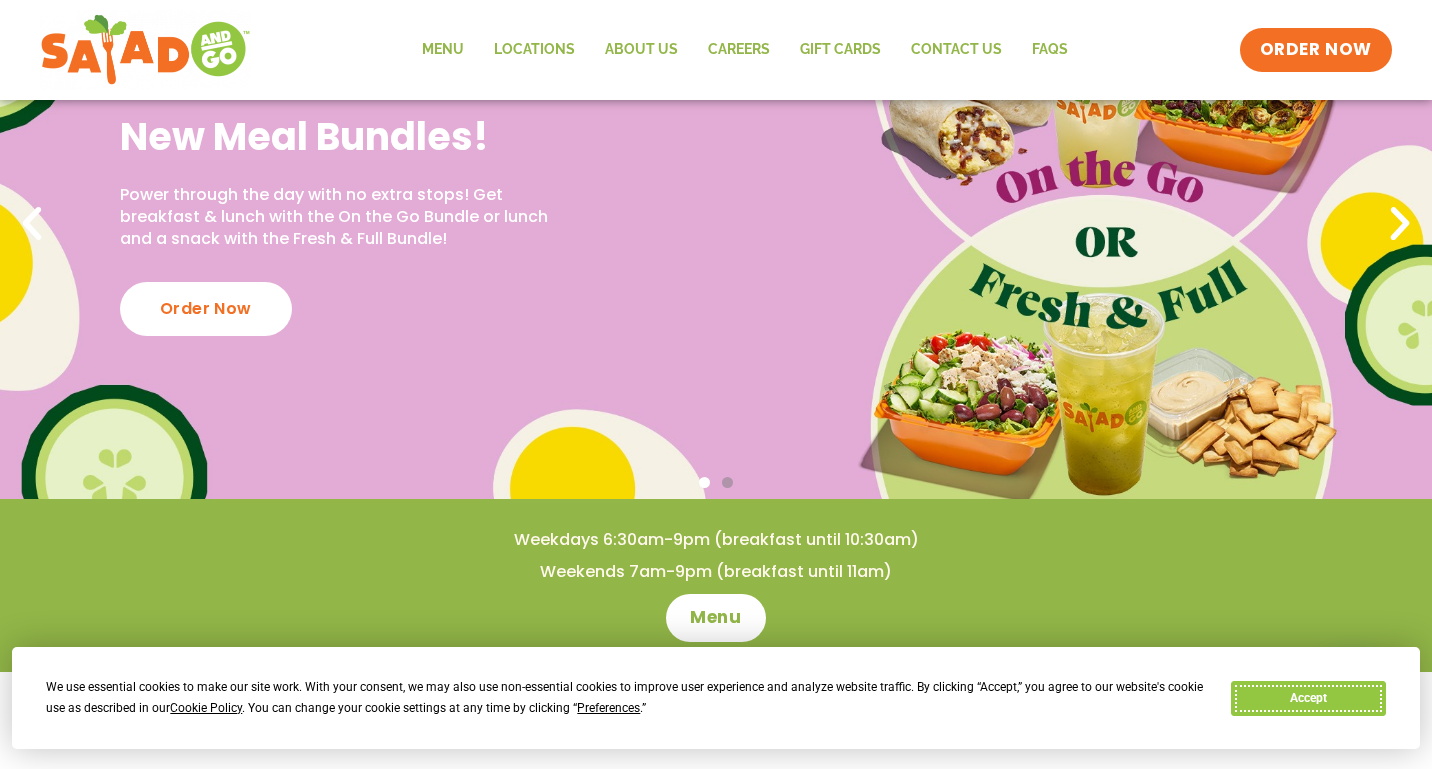 click on "Accept" at bounding box center (1308, 698) 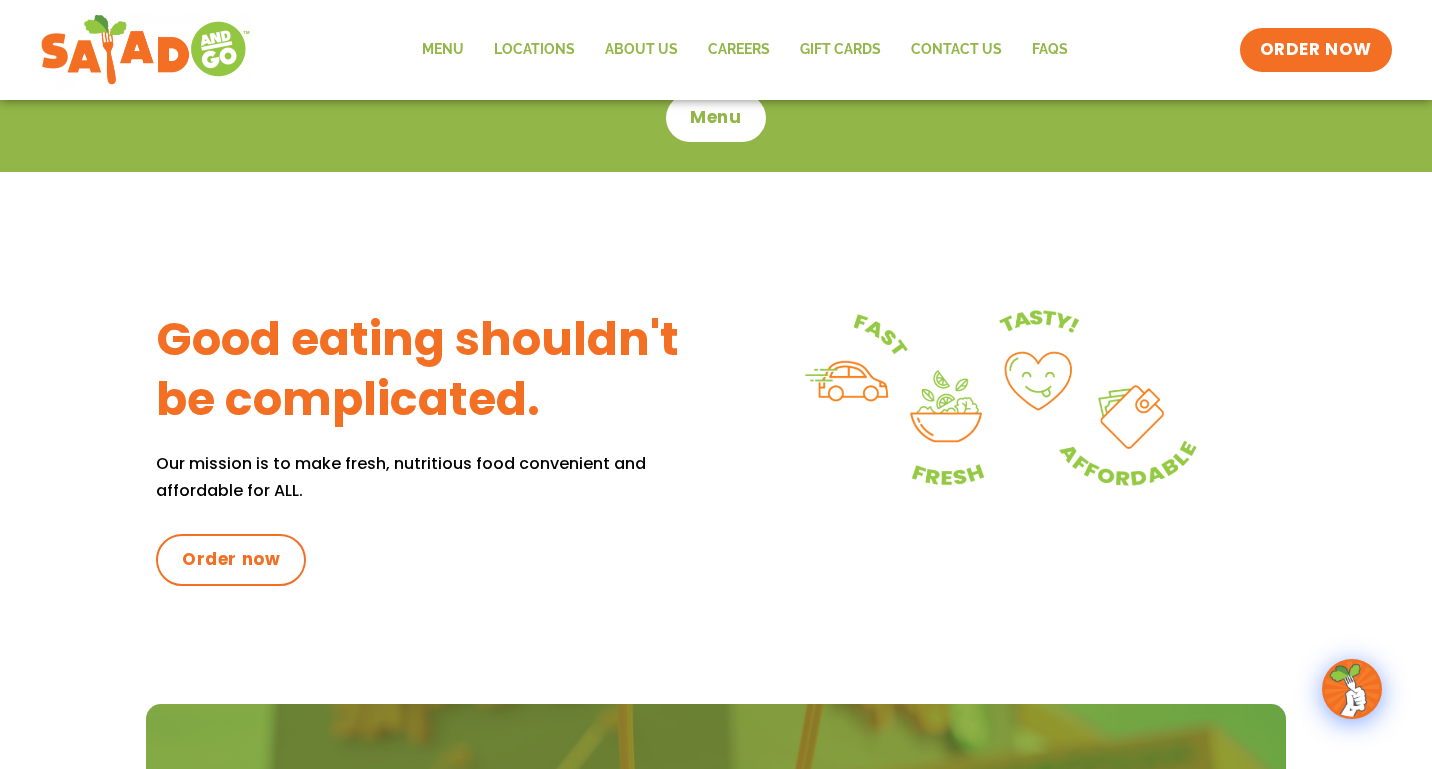 scroll, scrollTop: 0, scrollLeft: 0, axis: both 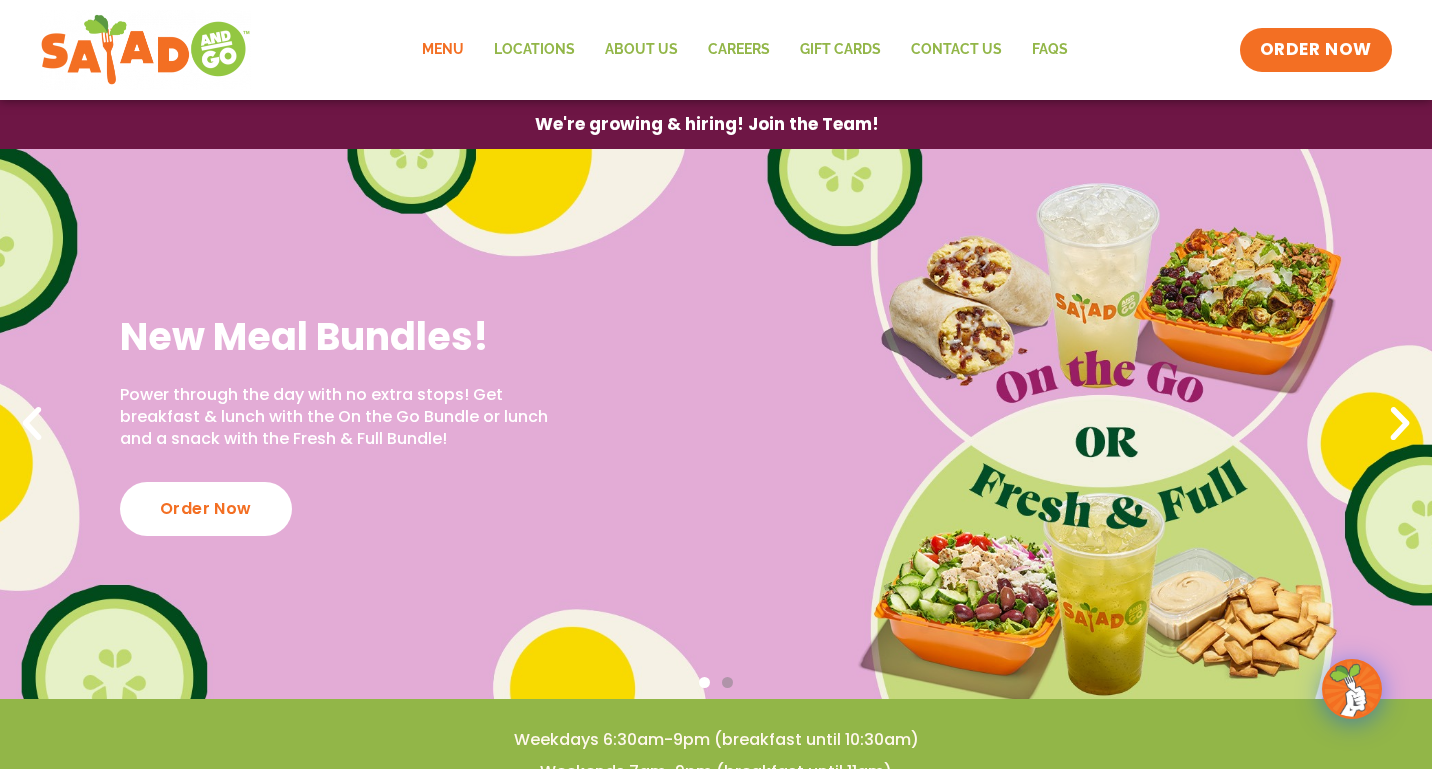 click on "Menu" 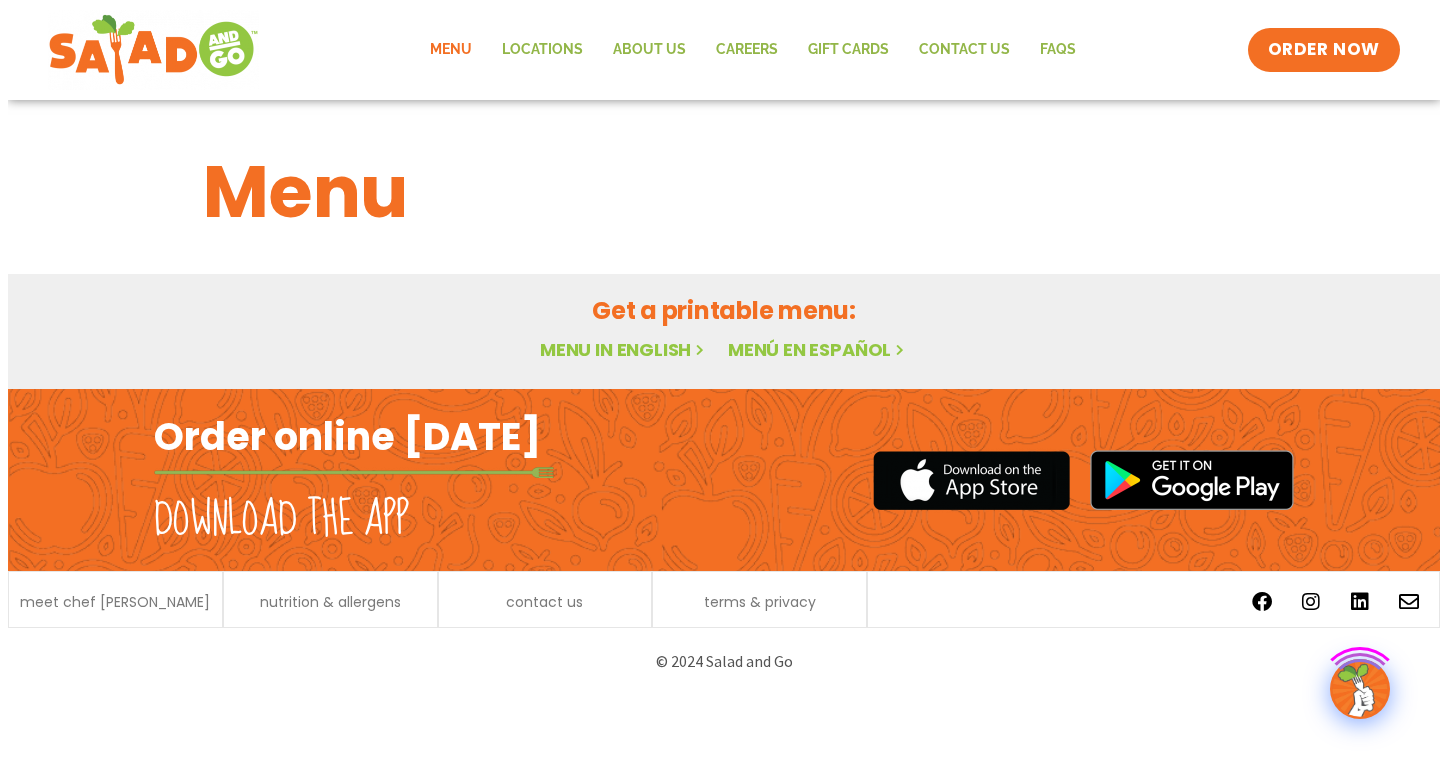 scroll, scrollTop: 0, scrollLeft: 0, axis: both 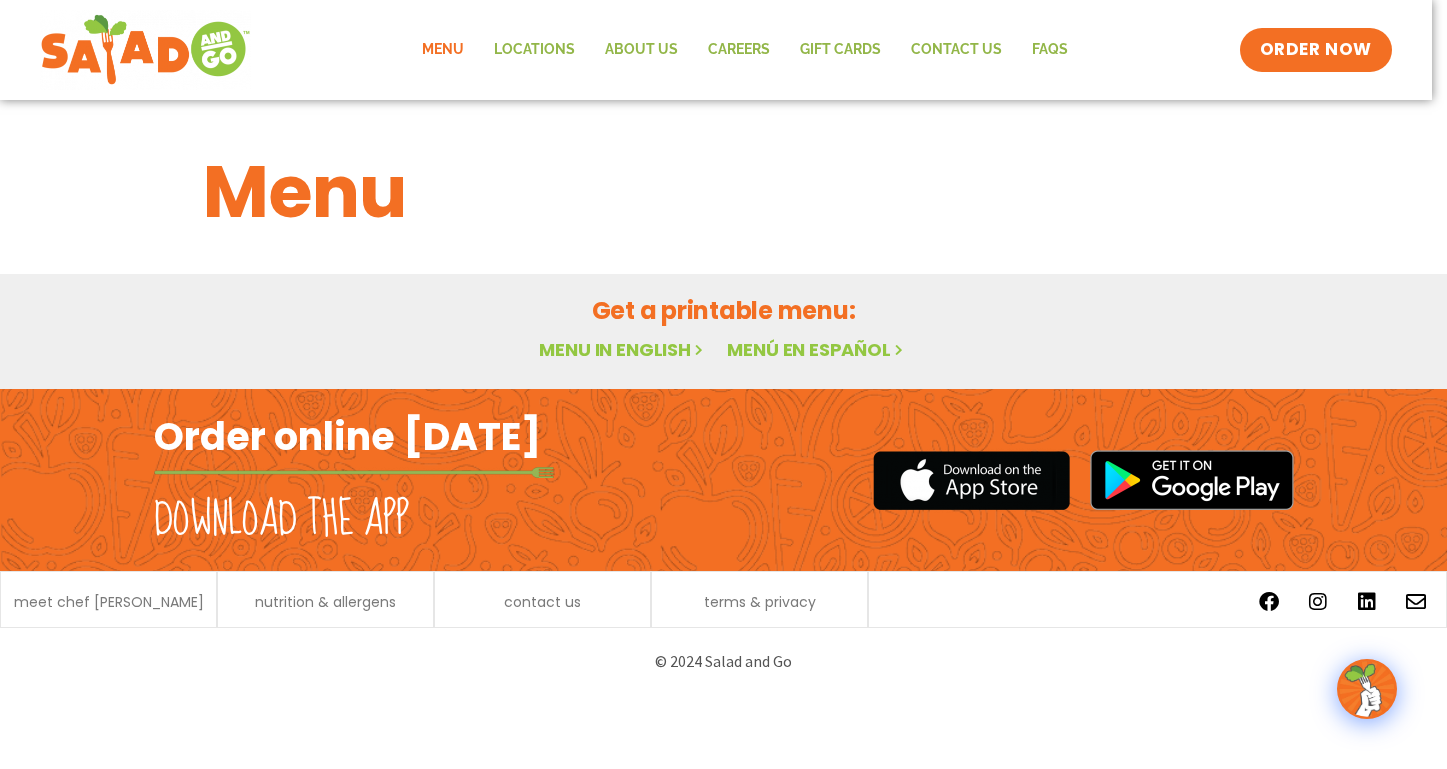 click on "Menu in English" at bounding box center (623, 349) 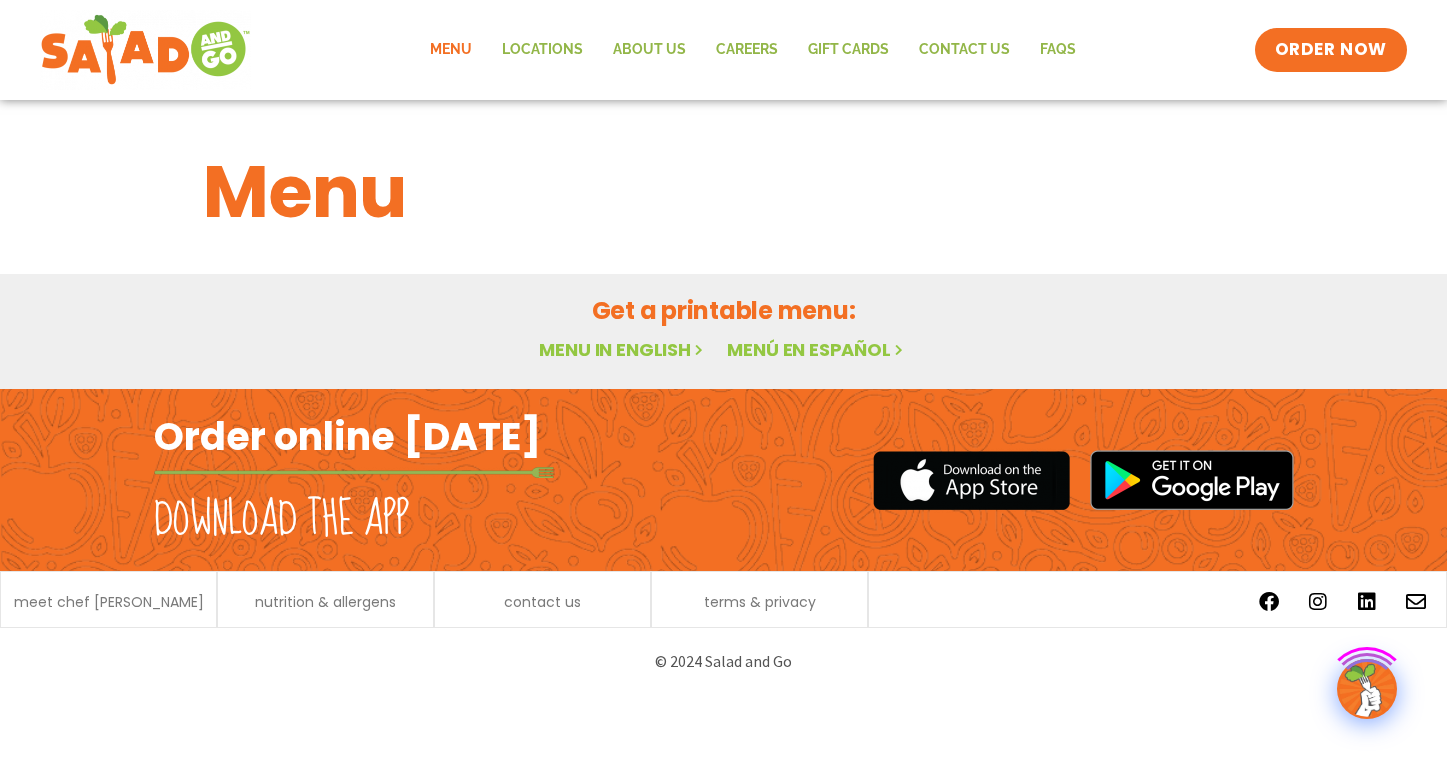 scroll, scrollTop: 0, scrollLeft: 0, axis: both 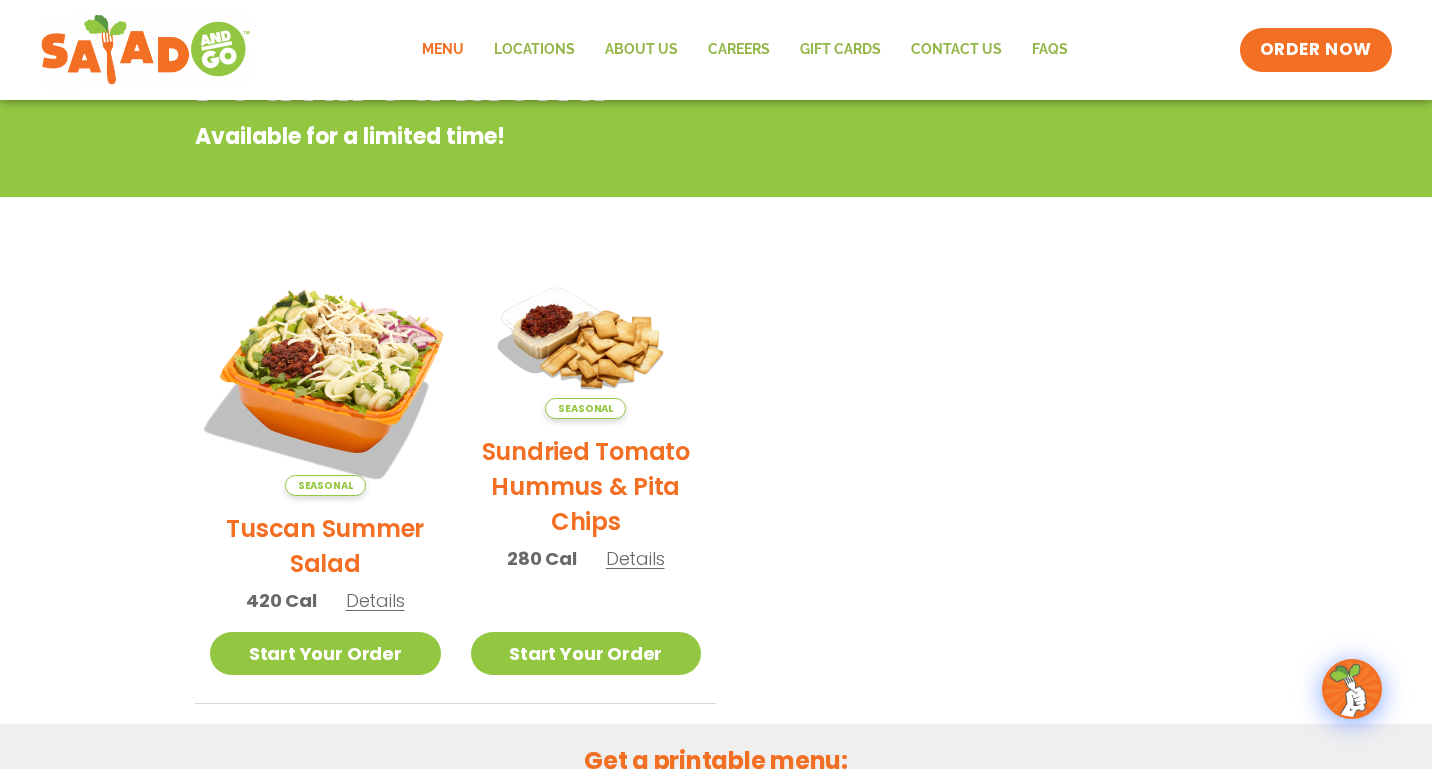 click at bounding box center (325, 380) 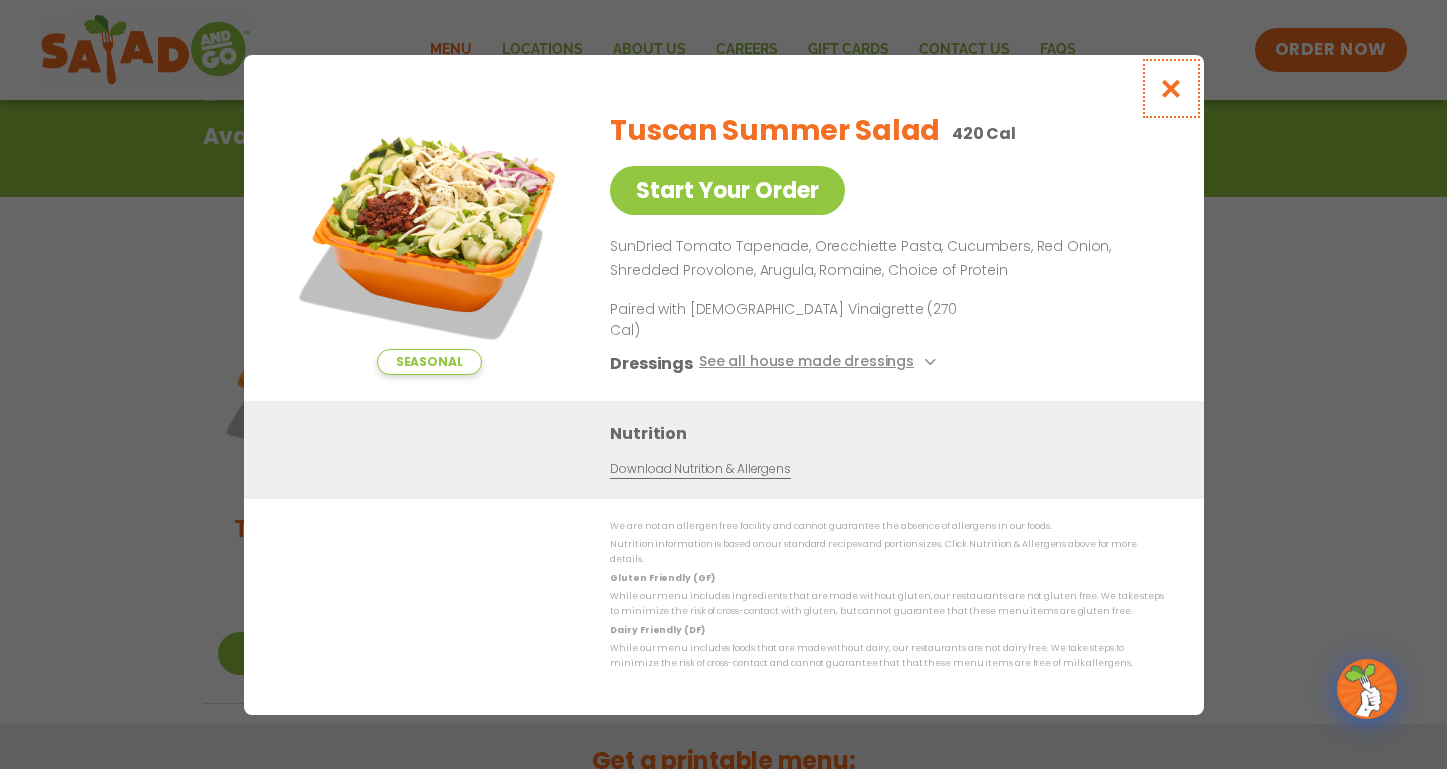 click at bounding box center (1170, 88) 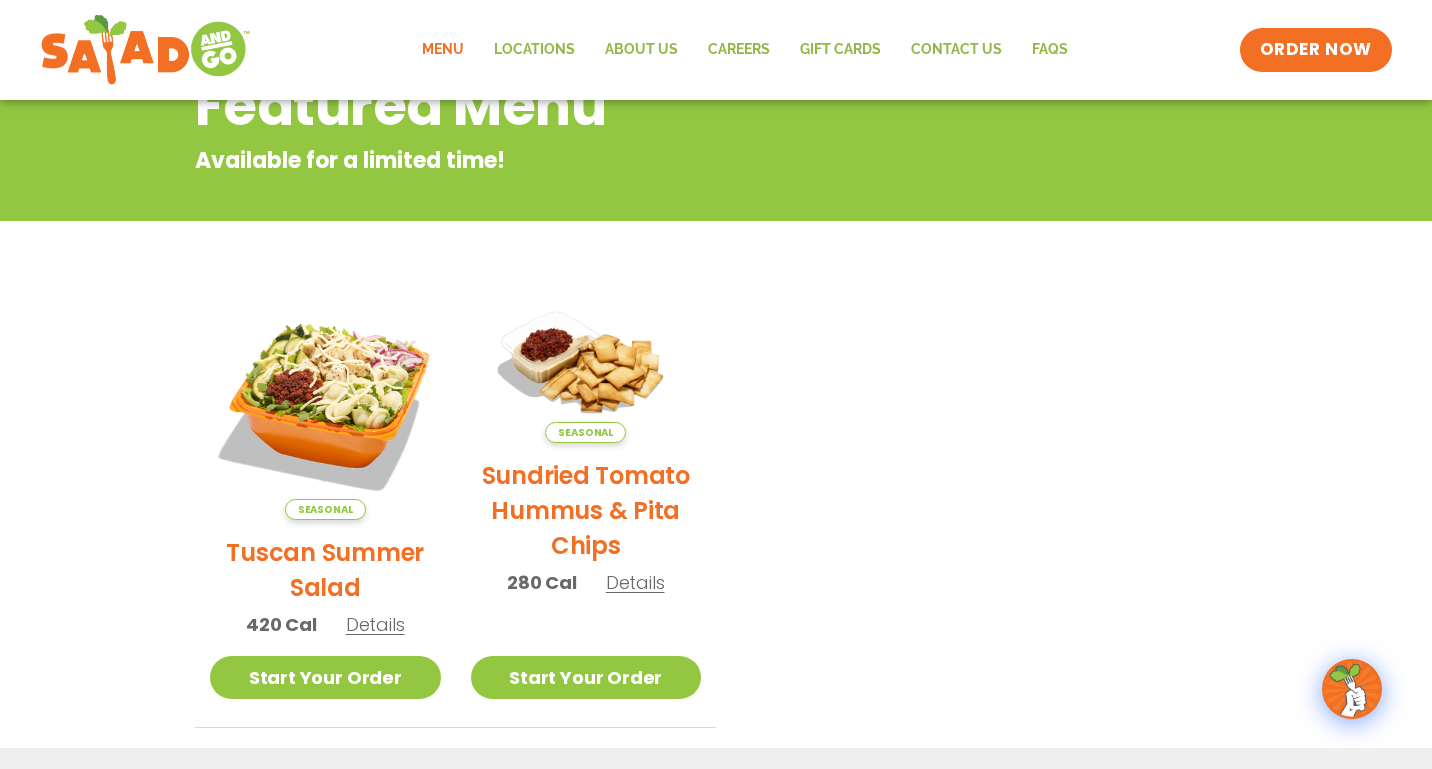 scroll, scrollTop: 0, scrollLeft: 0, axis: both 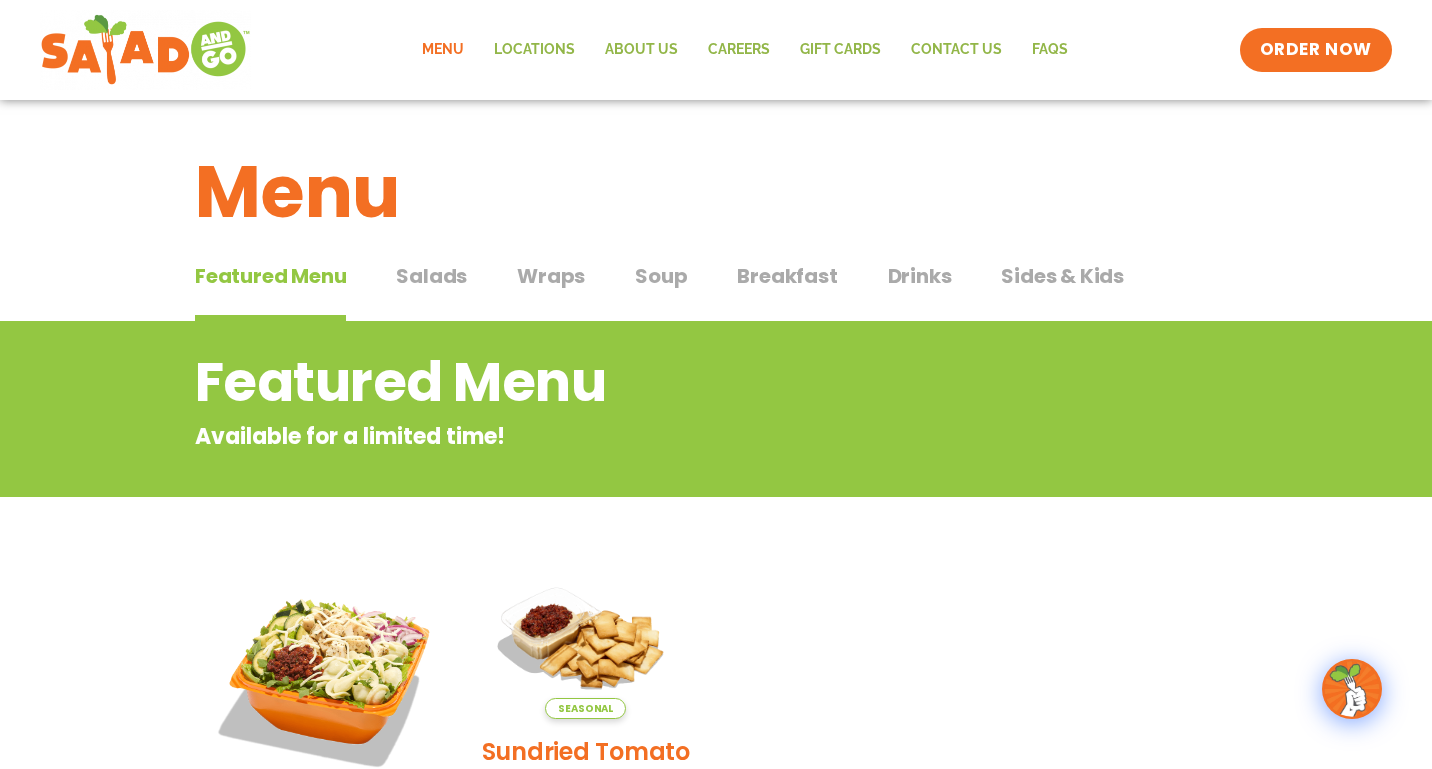 click on "Salads" at bounding box center [431, 276] 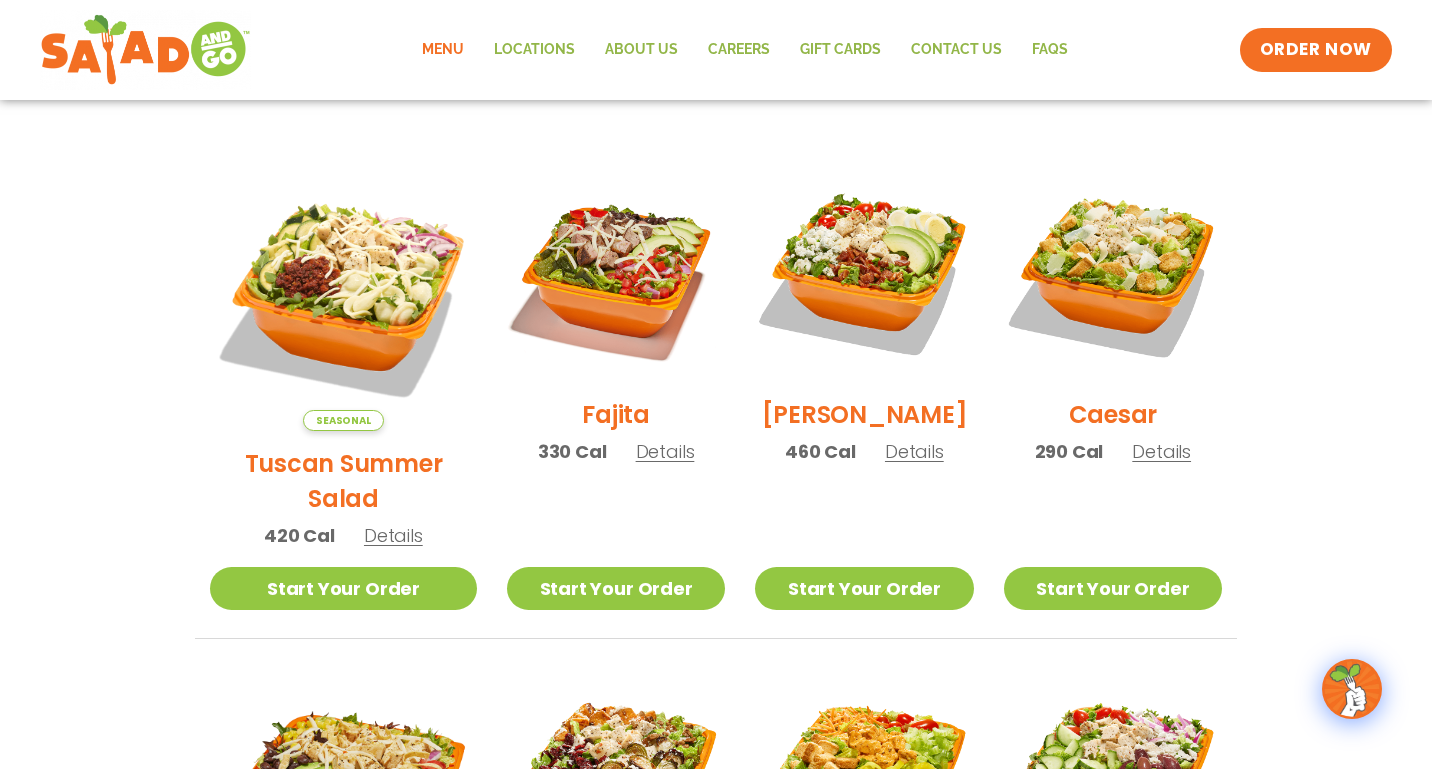 scroll, scrollTop: 400, scrollLeft: 0, axis: vertical 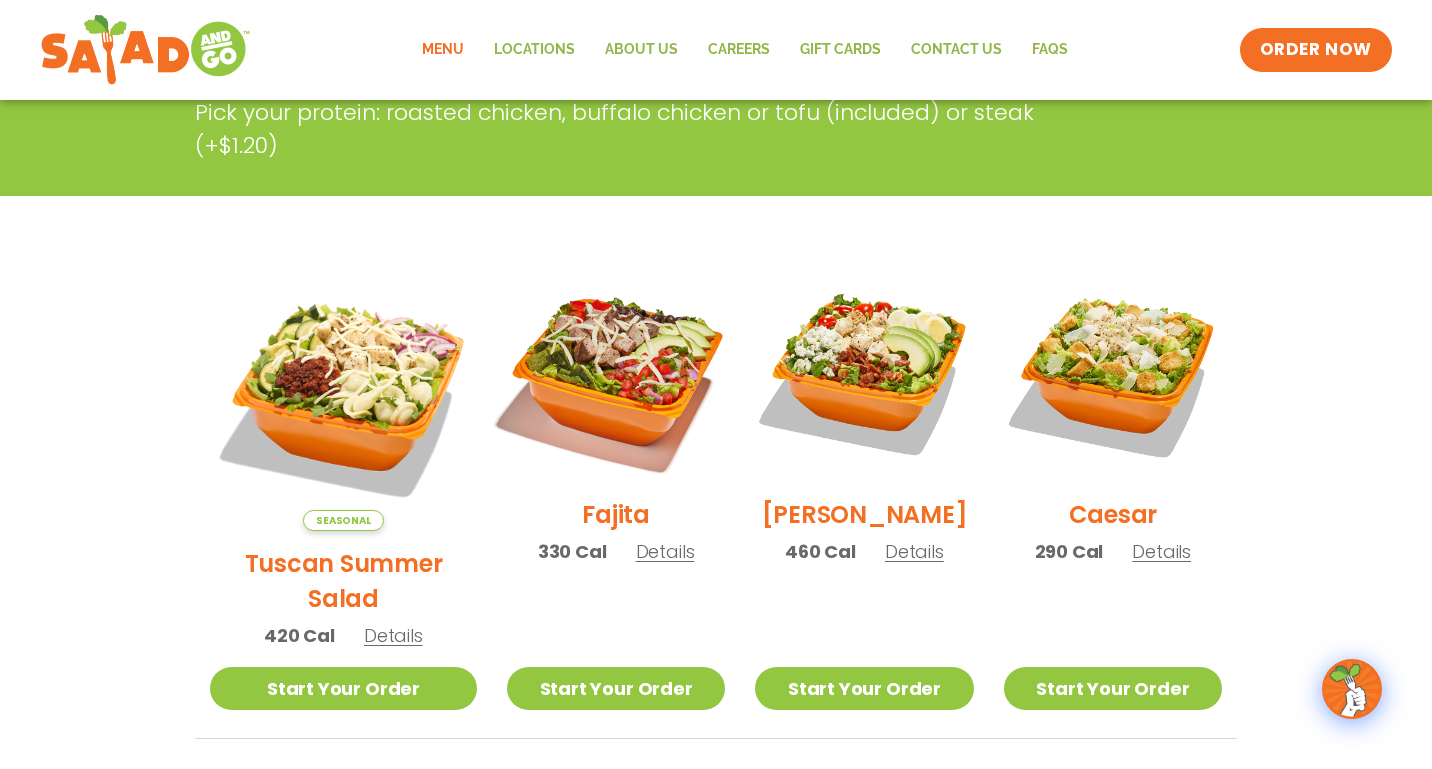 click at bounding box center [616, 373] 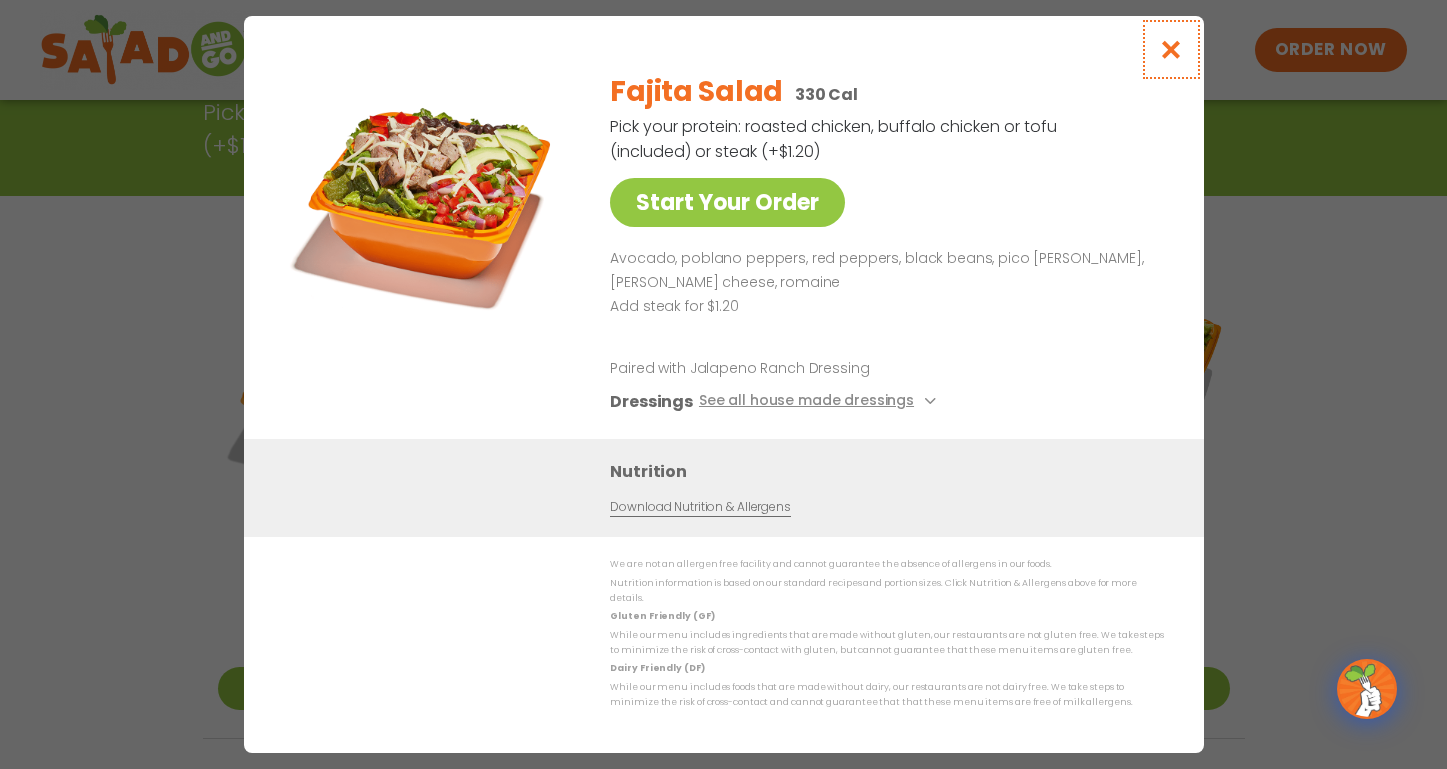 click at bounding box center [1170, 49] 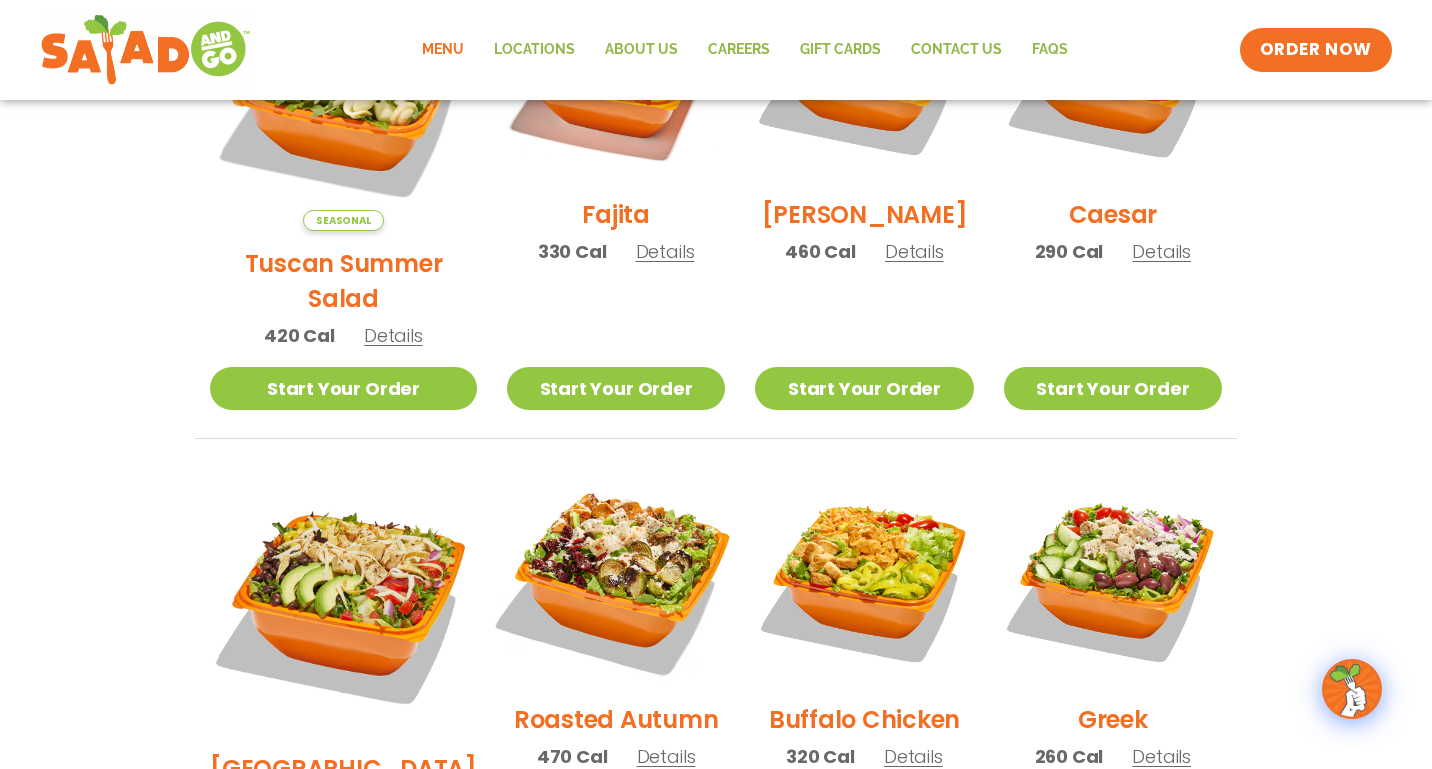 scroll, scrollTop: 900, scrollLeft: 0, axis: vertical 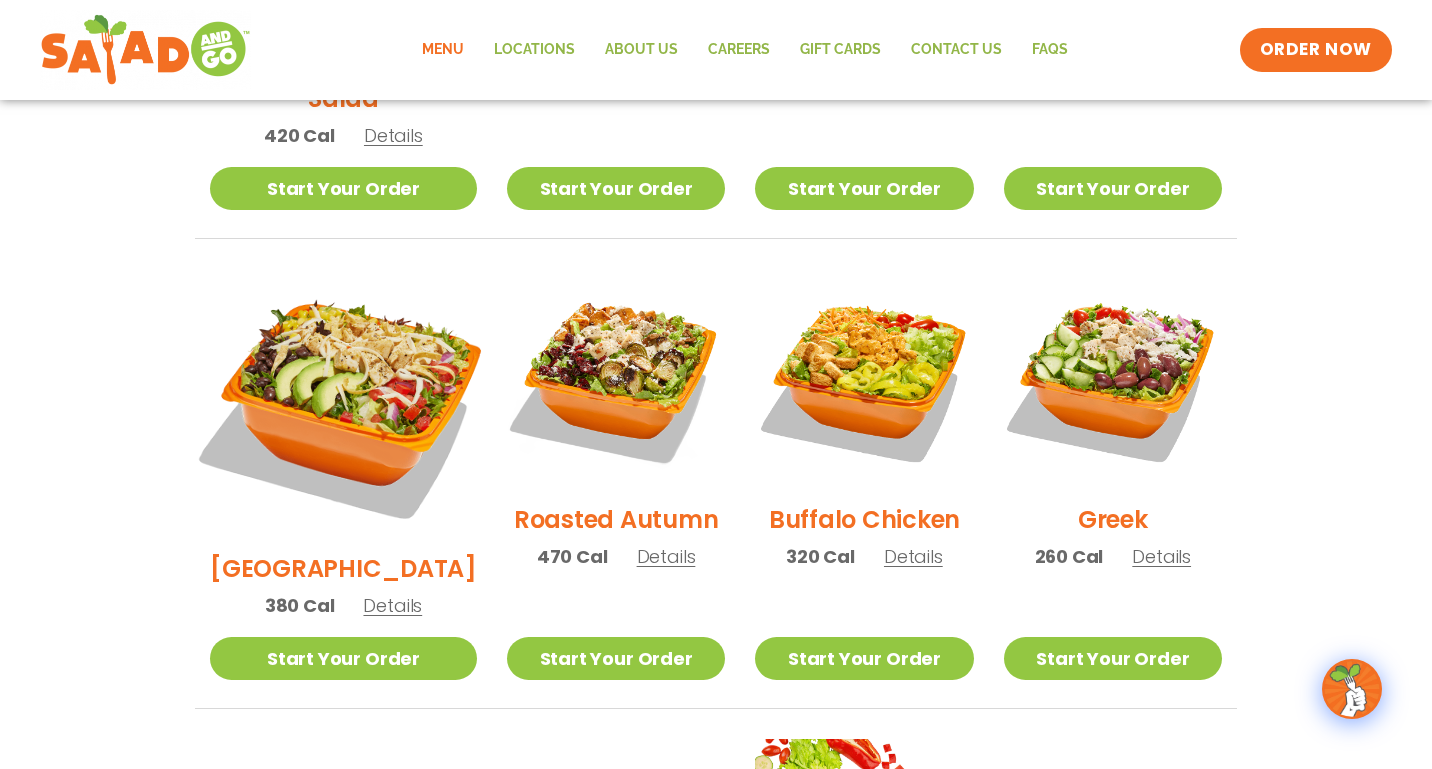 click at bounding box center (343, 402) 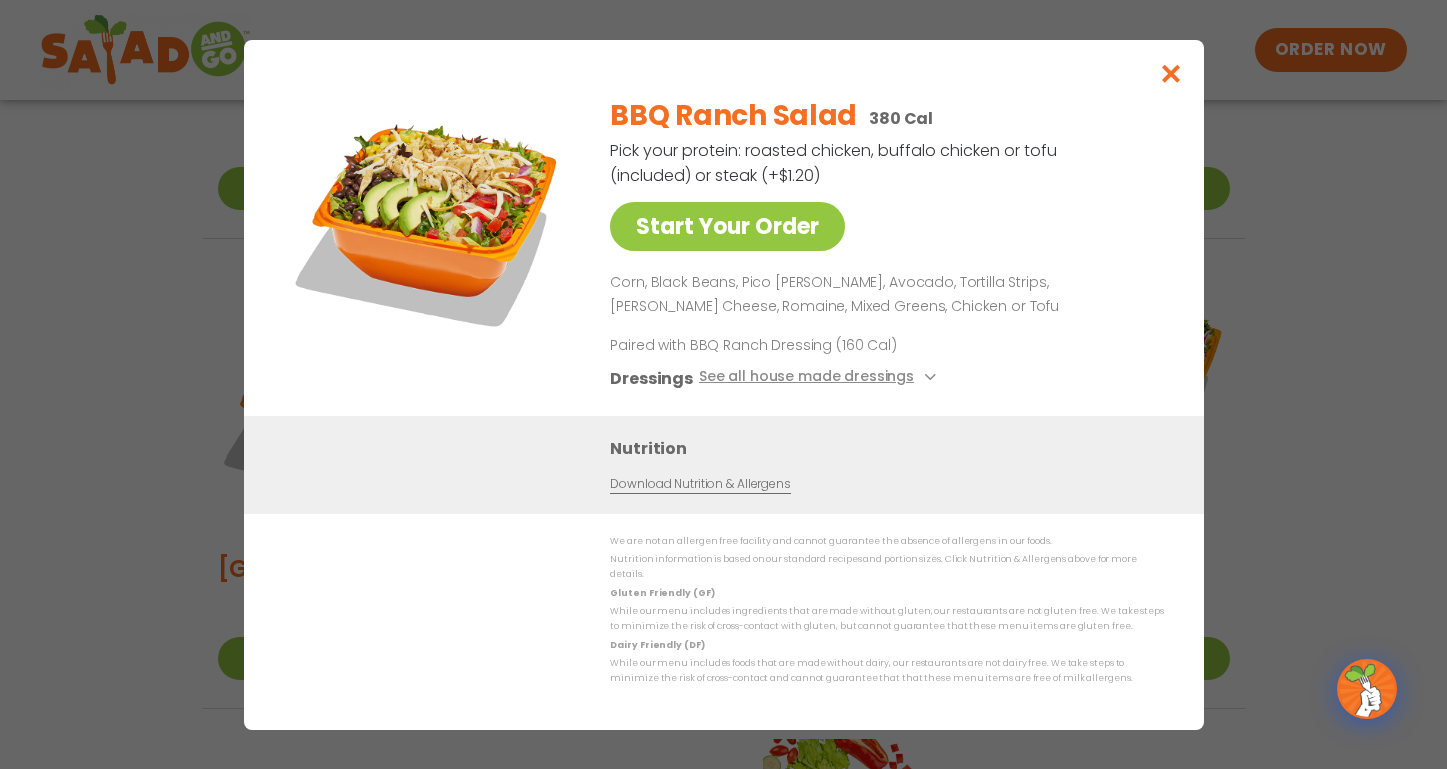 drag, startPoint x: 963, startPoint y: 121, endPoint x: 868, endPoint y: 132, distance: 95.63472 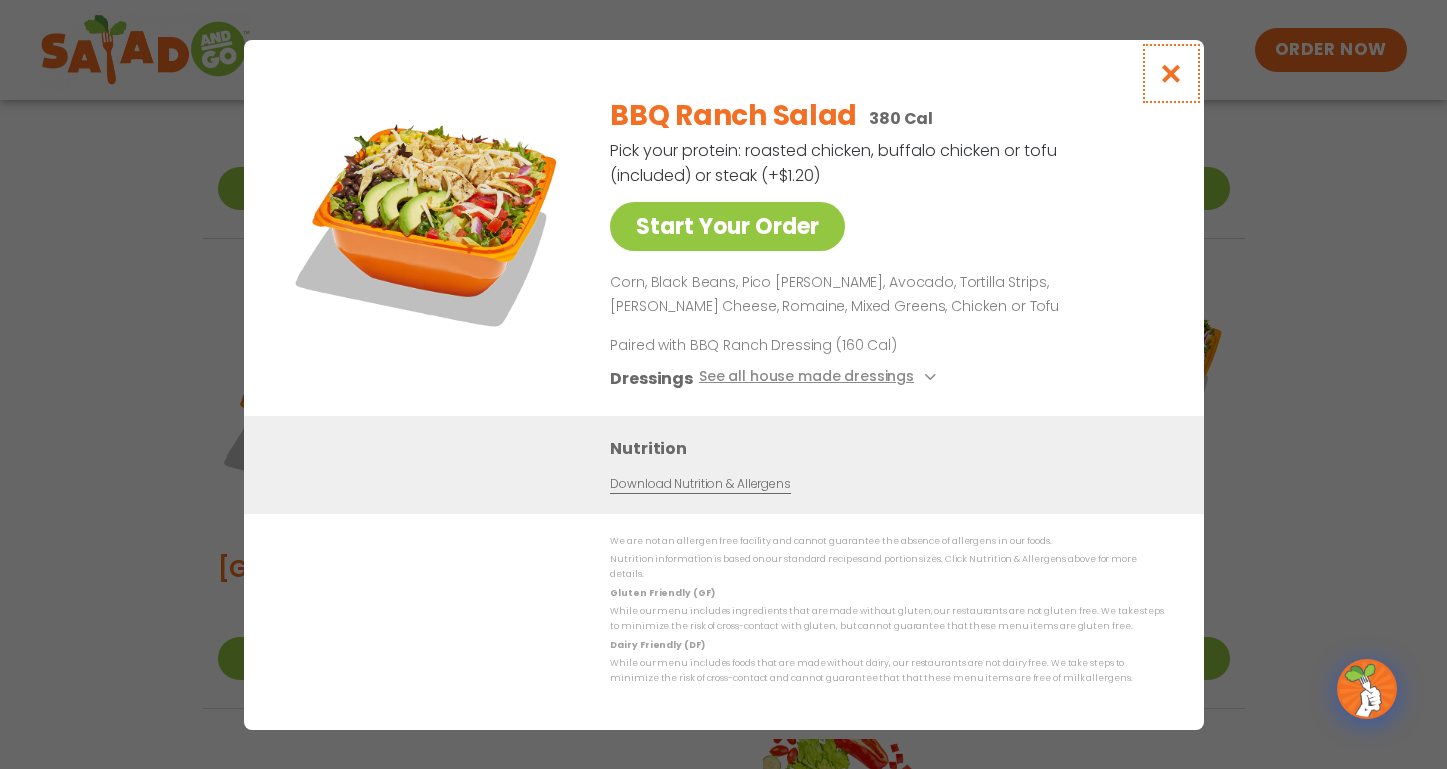 click at bounding box center [1170, 73] 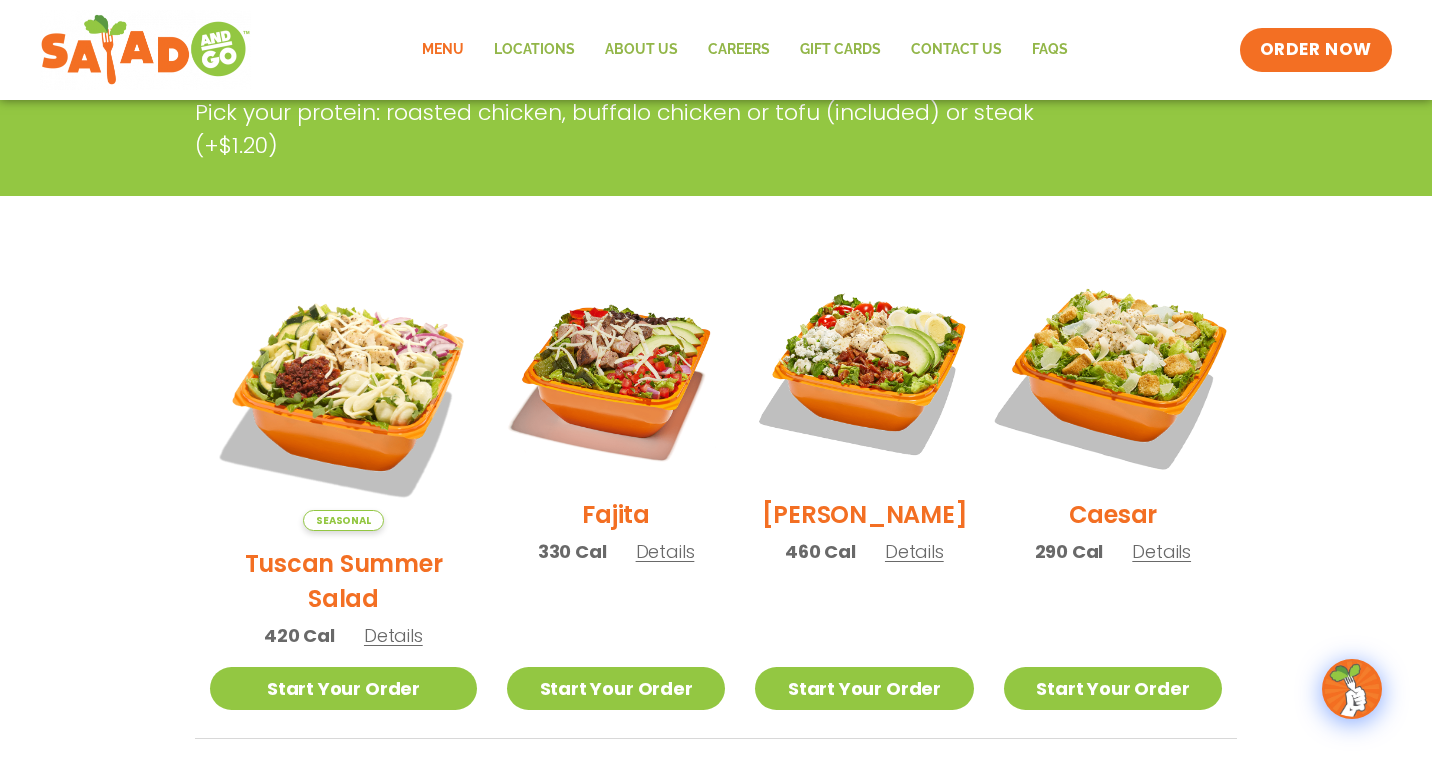 scroll, scrollTop: 0, scrollLeft: 0, axis: both 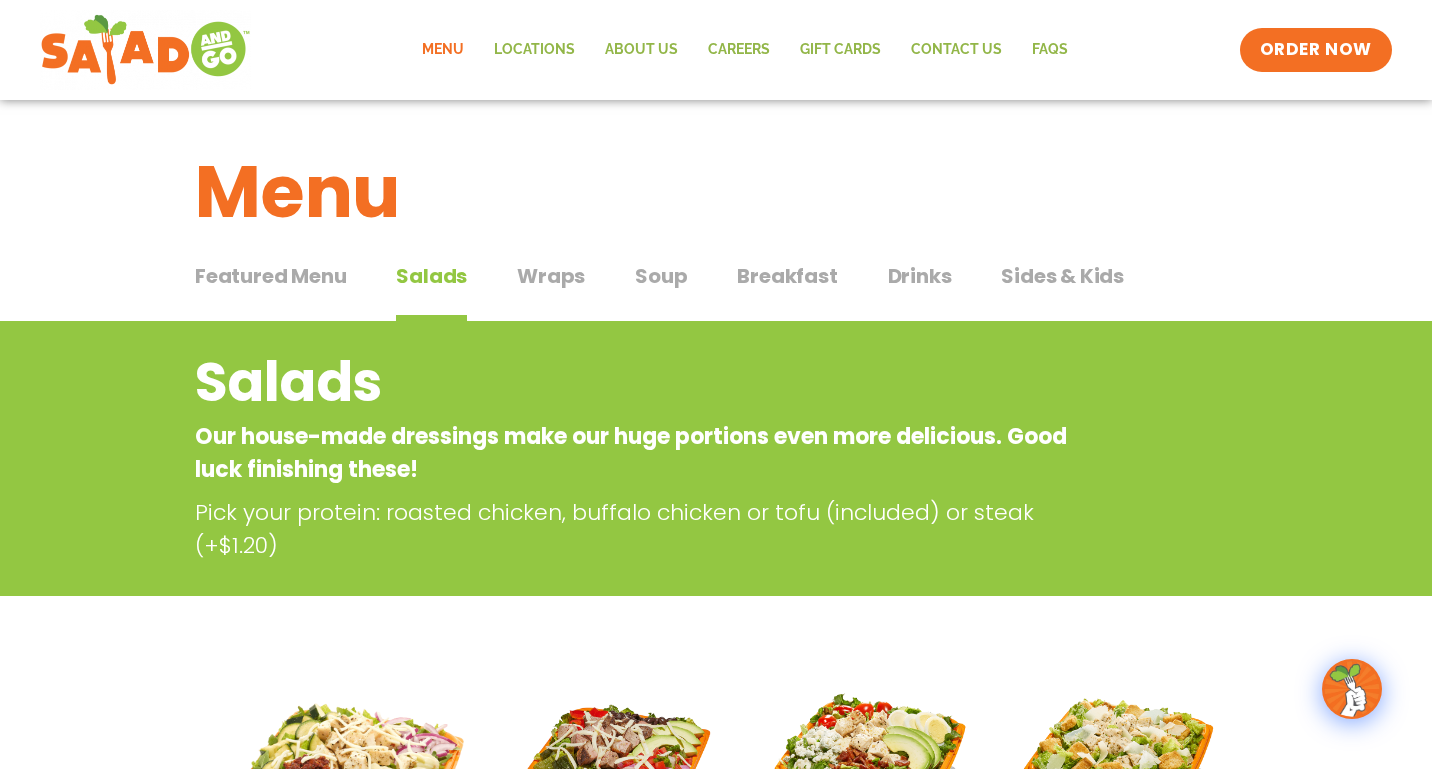 click on "Wraps" at bounding box center [551, 276] 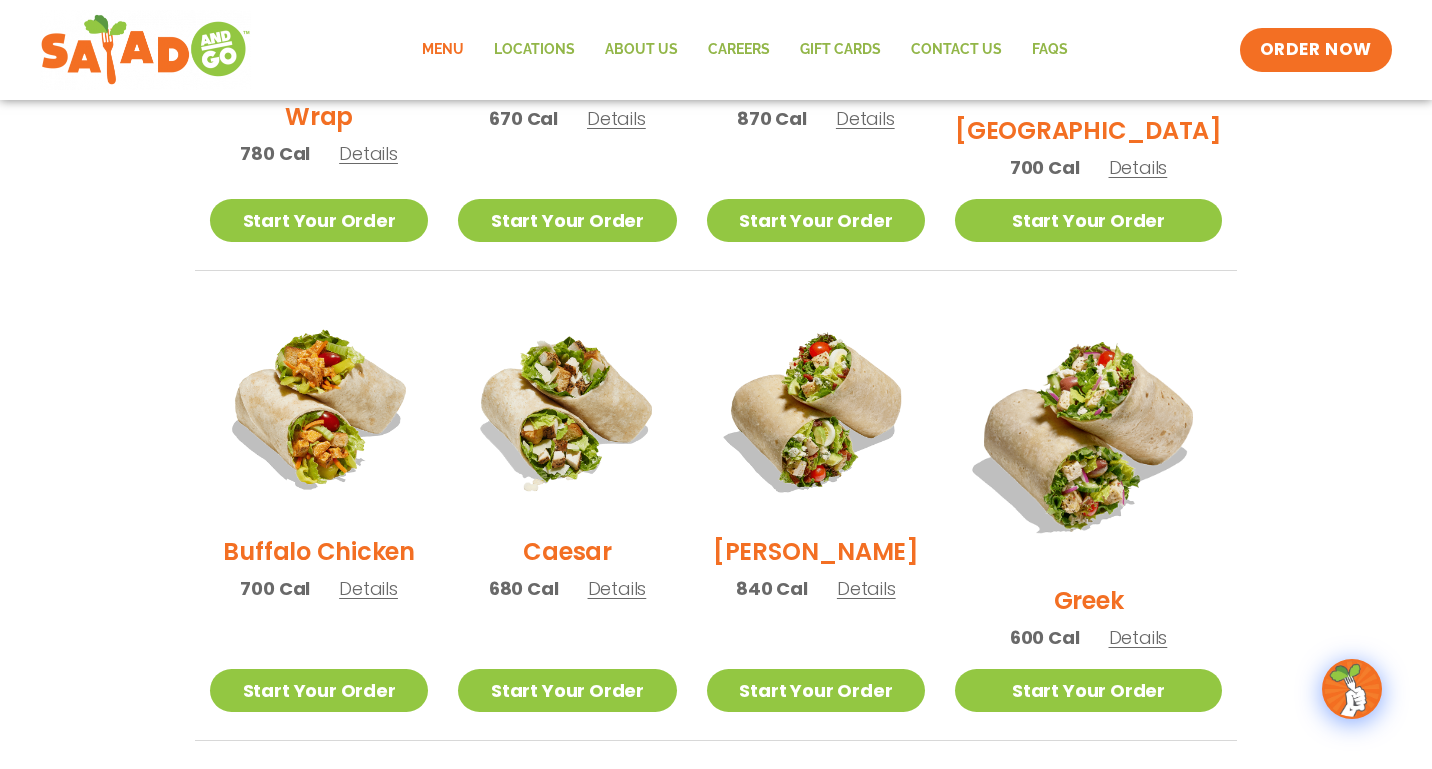 scroll, scrollTop: 700, scrollLeft: 0, axis: vertical 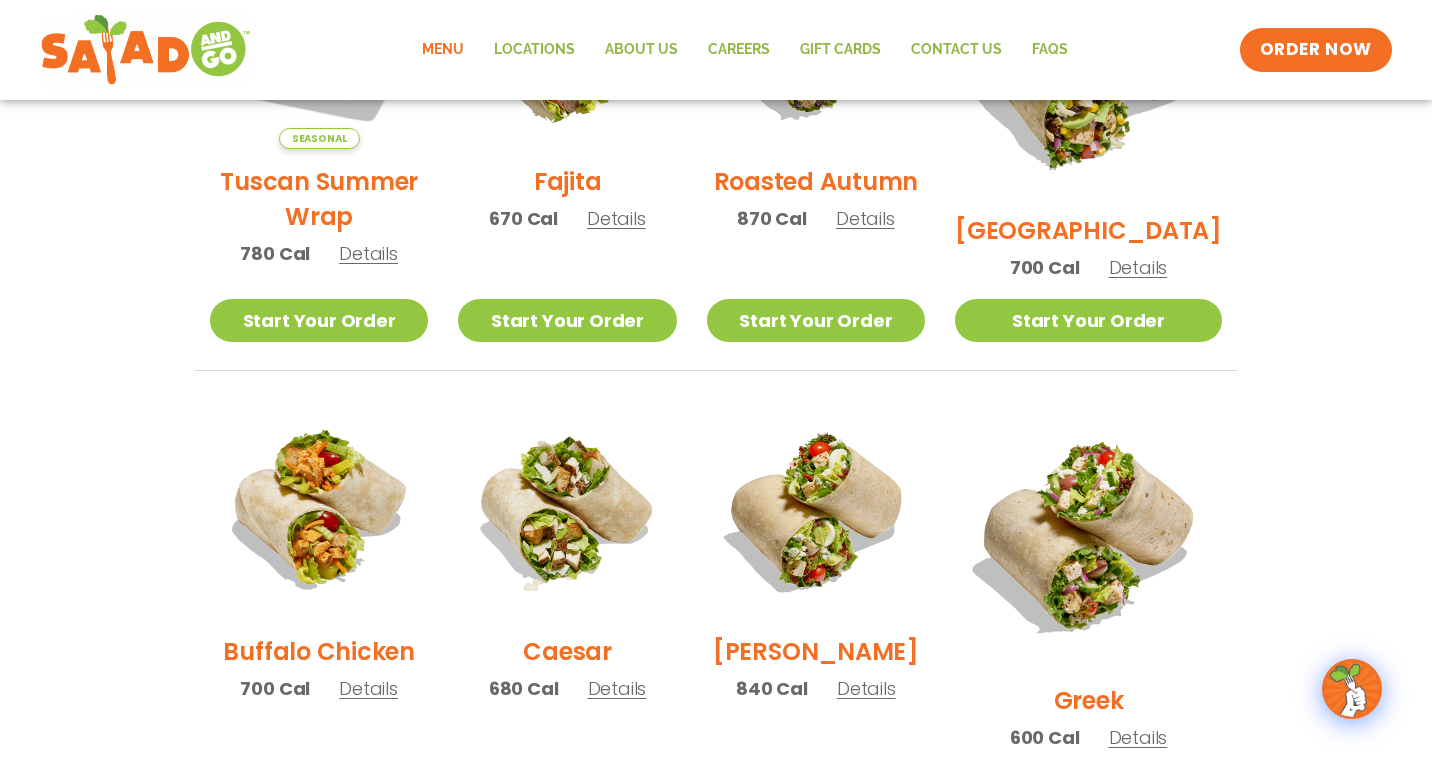 click on "Buffalo Chicken" at bounding box center [318, 651] 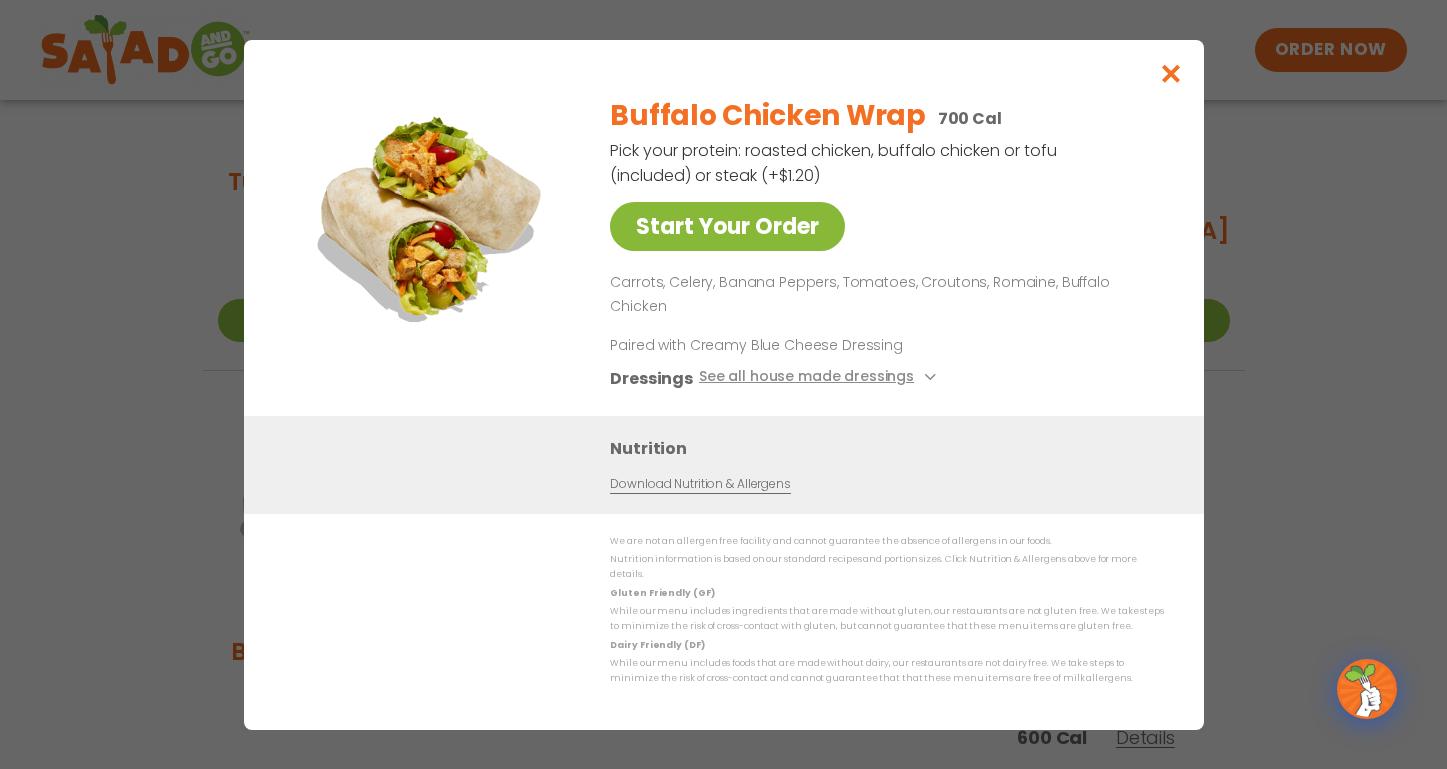 click on "Start Your Order" at bounding box center [727, 226] 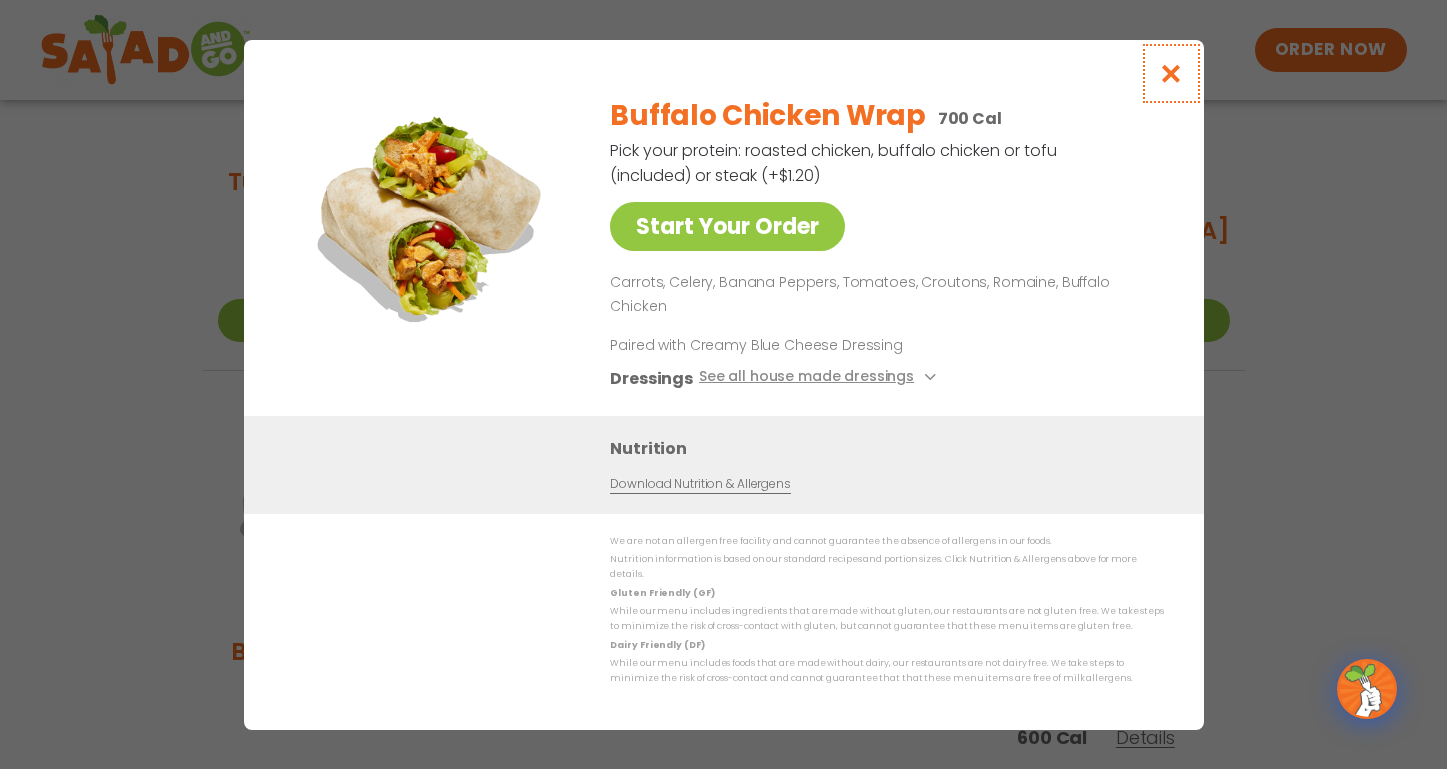 click at bounding box center (1170, 73) 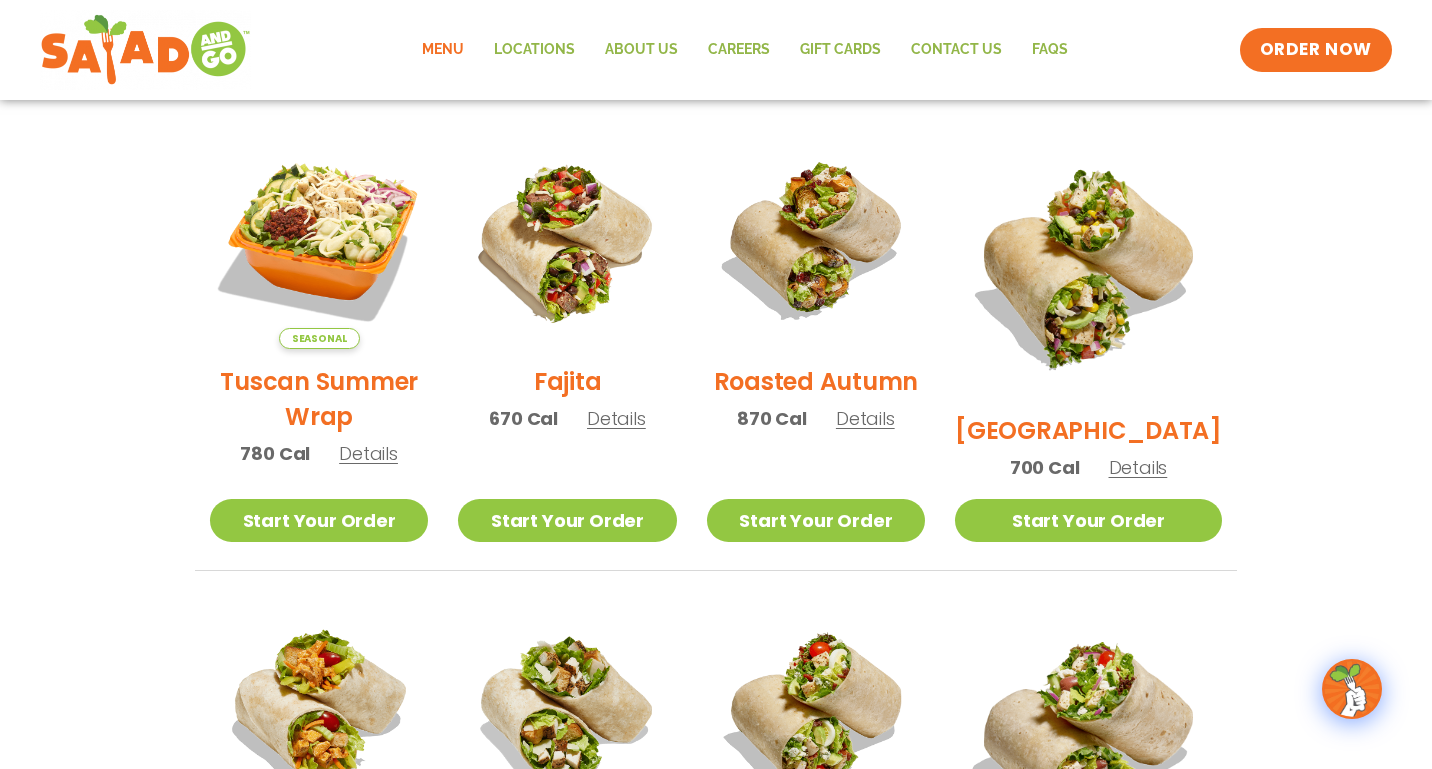 scroll, scrollTop: 300, scrollLeft: 0, axis: vertical 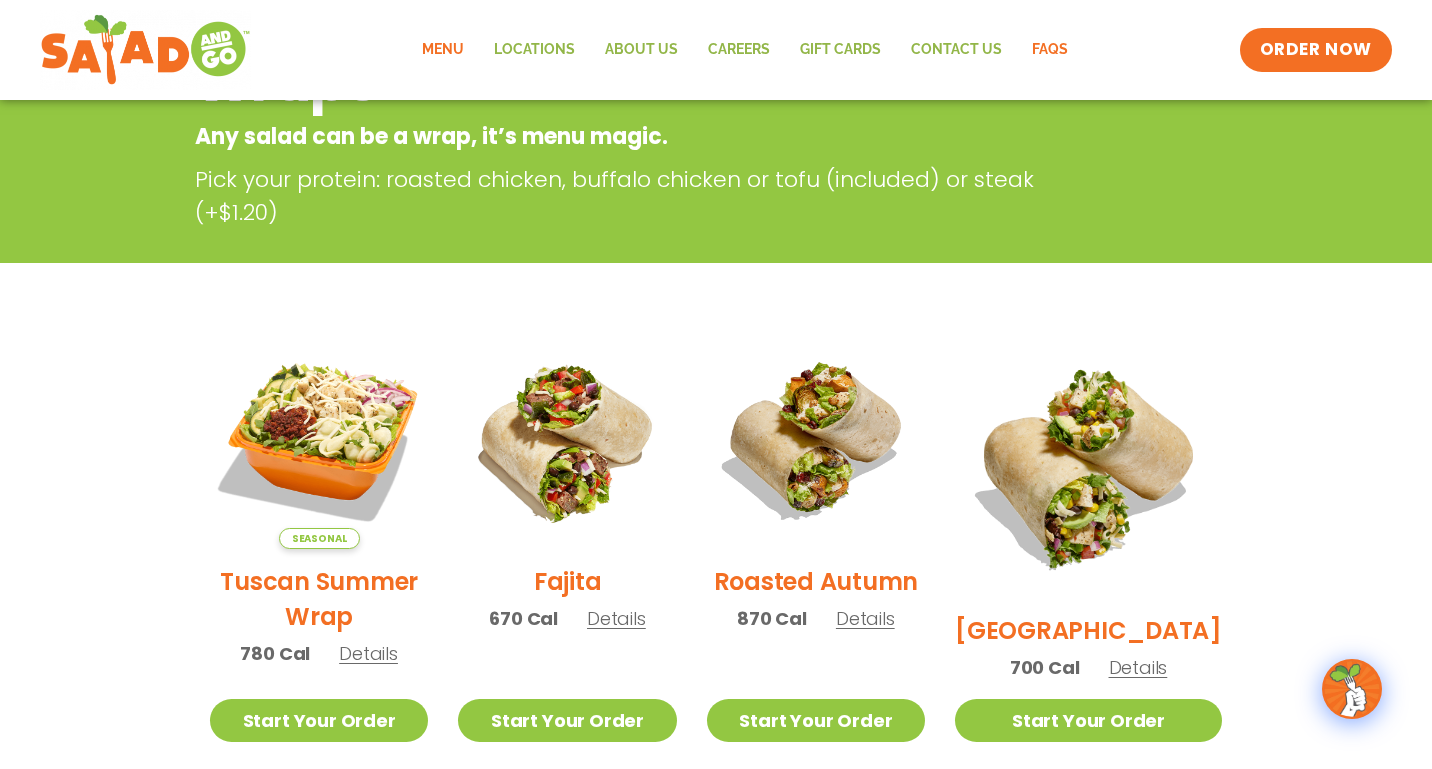 click on "FAQs" 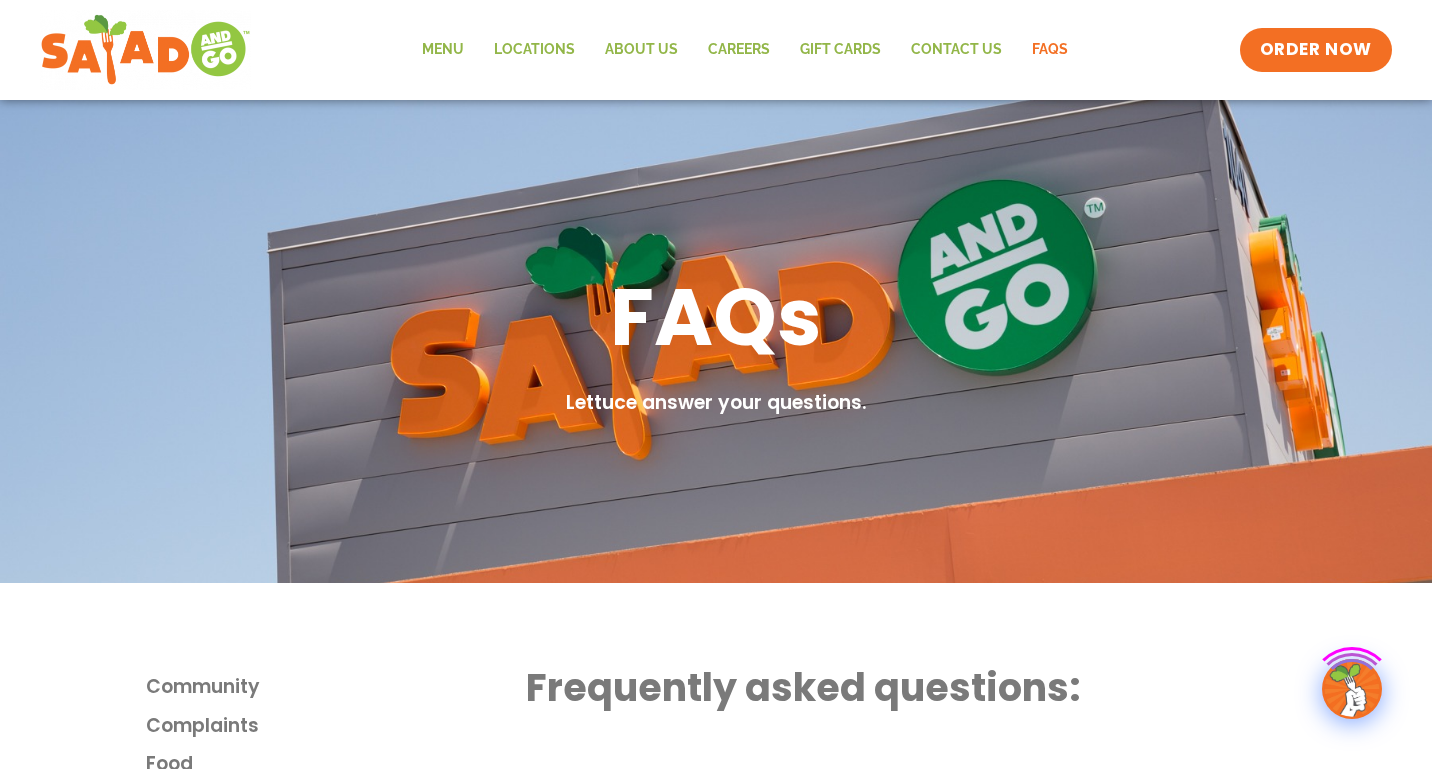 scroll, scrollTop: 0, scrollLeft: 0, axis: both 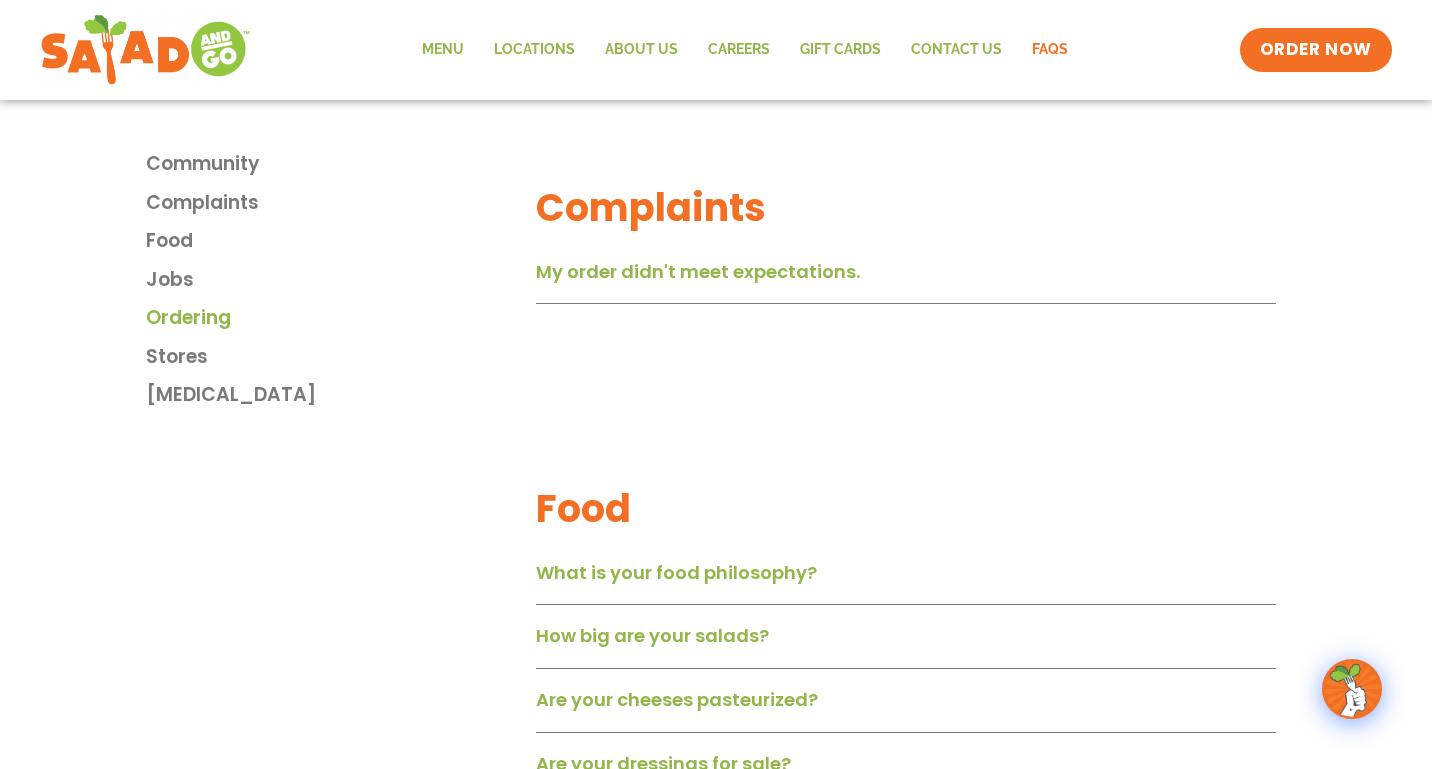 click on "Ordering" at bounding box center [188, 318] 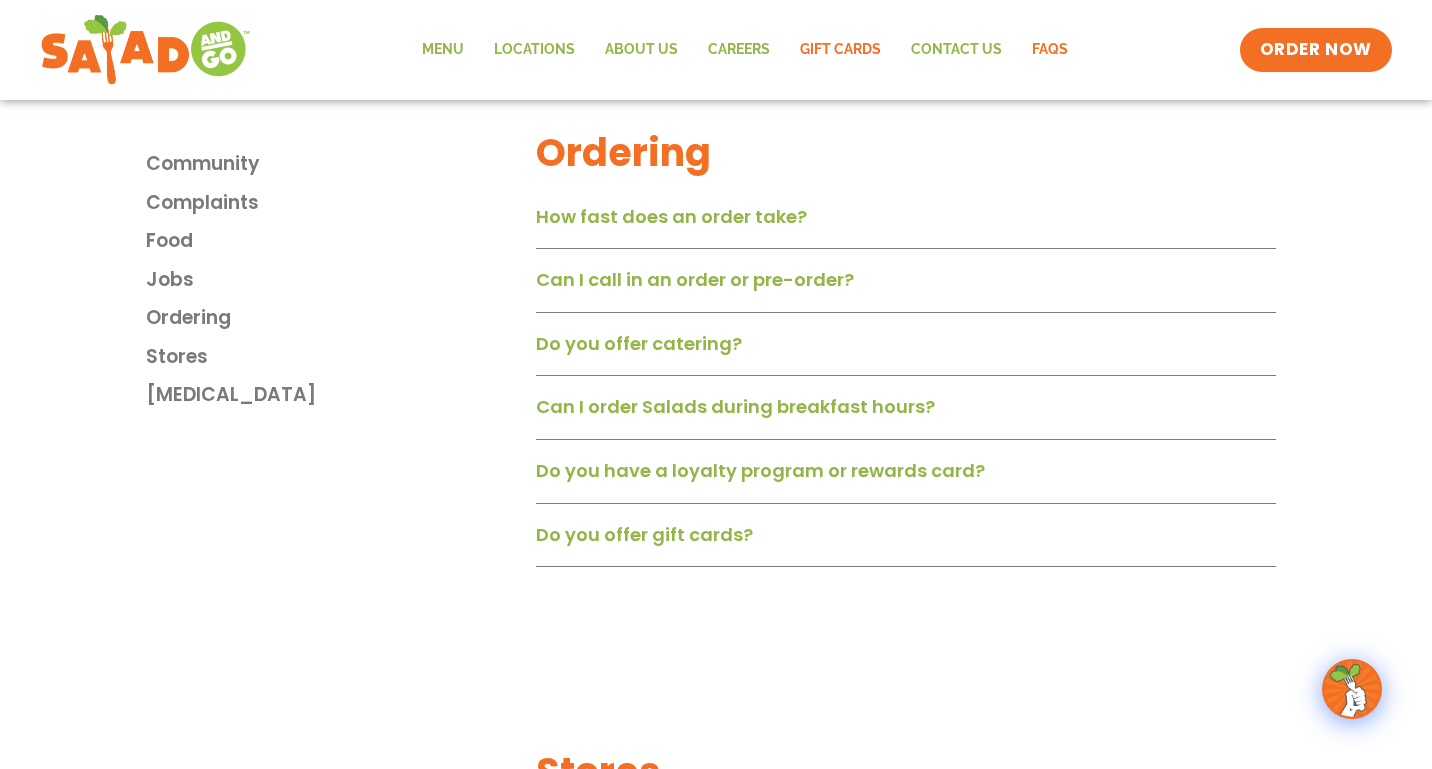 click on "GIFT CARDS" 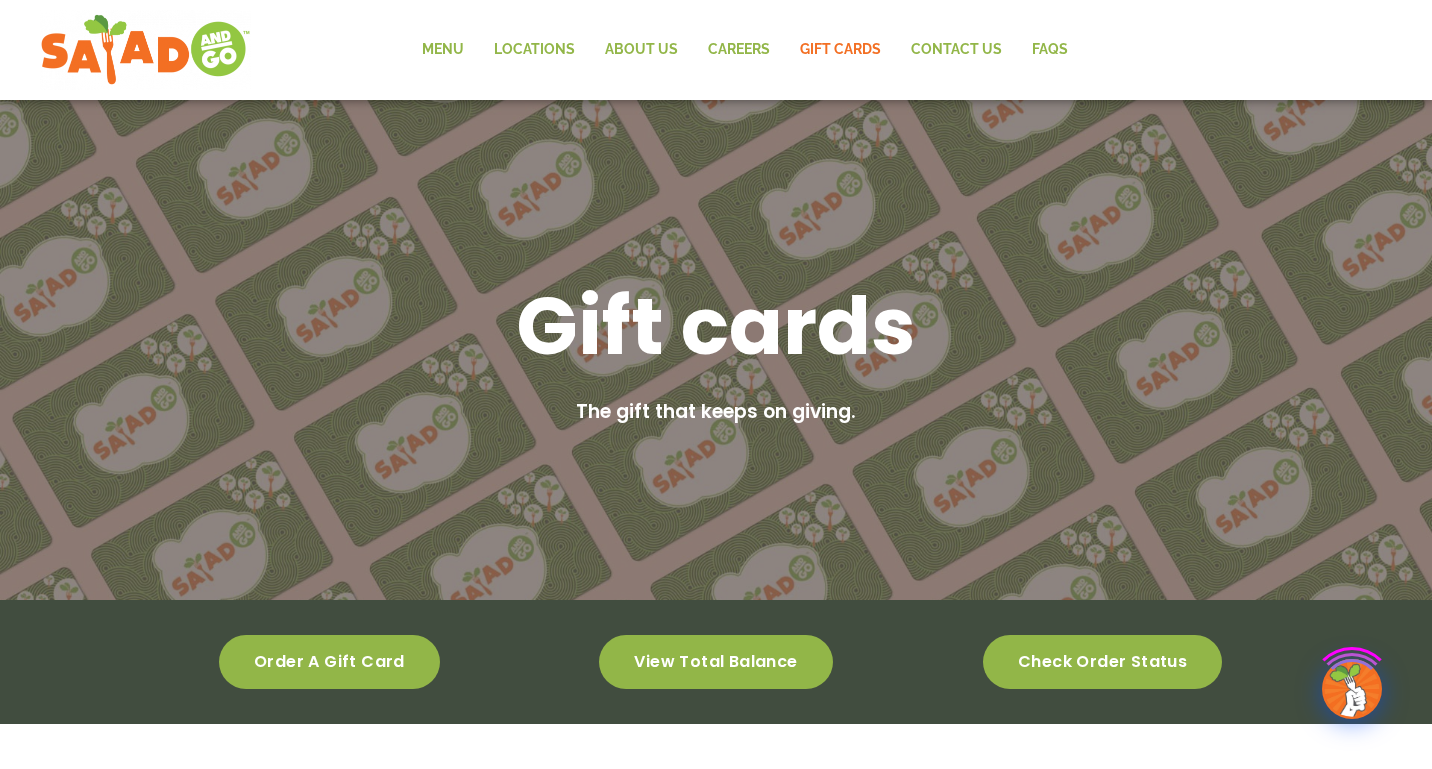 scroll, scrollTop: 0, scrollLeft: 0, axis: both 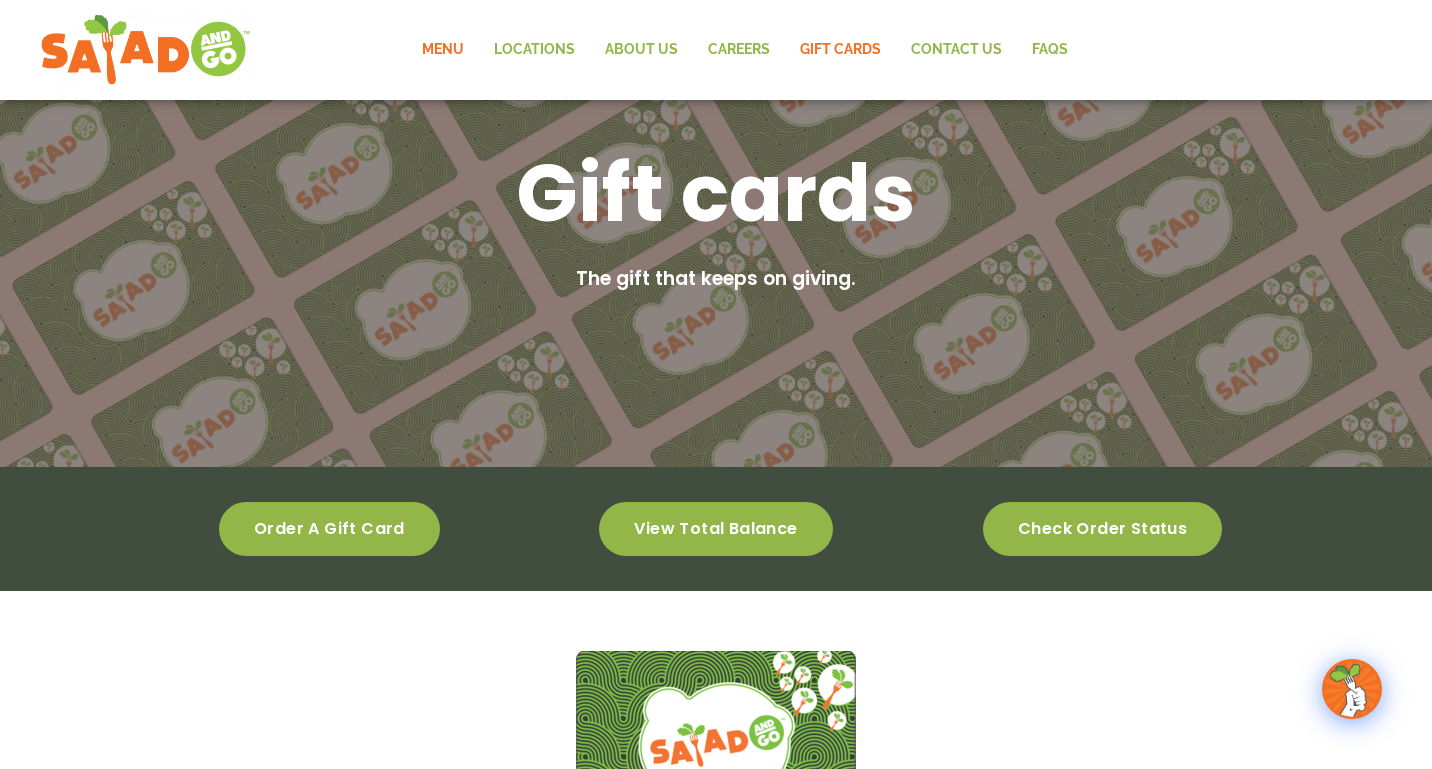 click on "Menu" 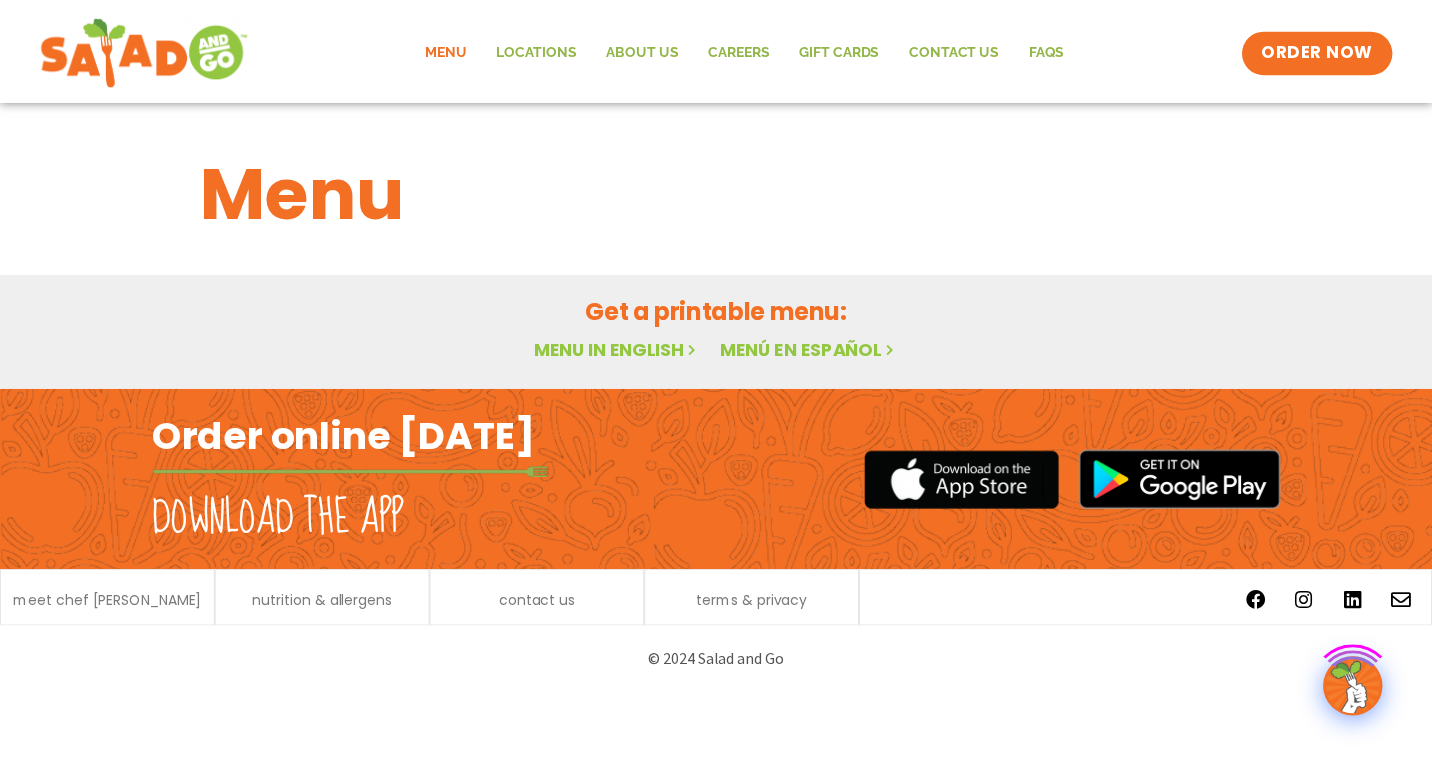 scroll, scrollTop: 0, scrollLeft: 0, axis: both 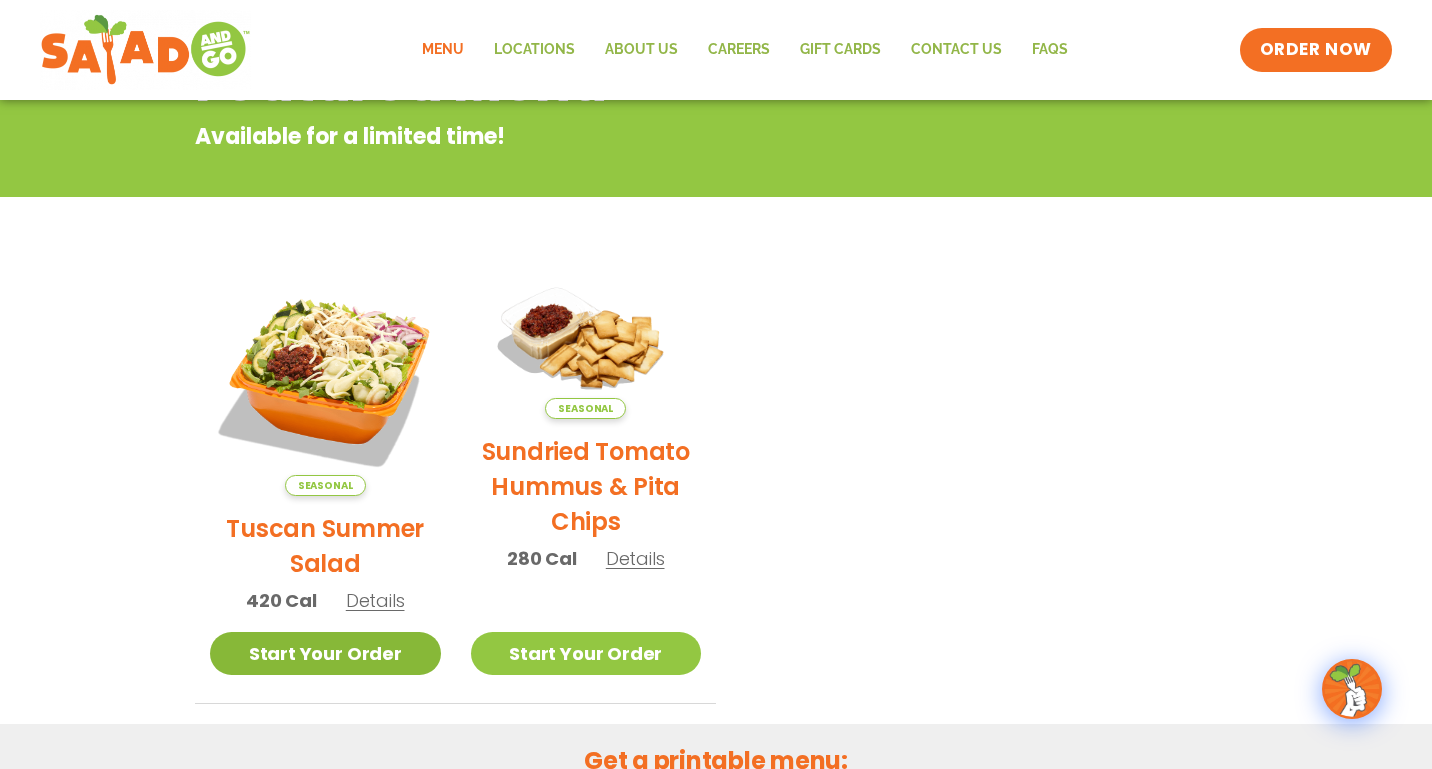 click on "Start Your Order" at bounding box center (325, 653) 